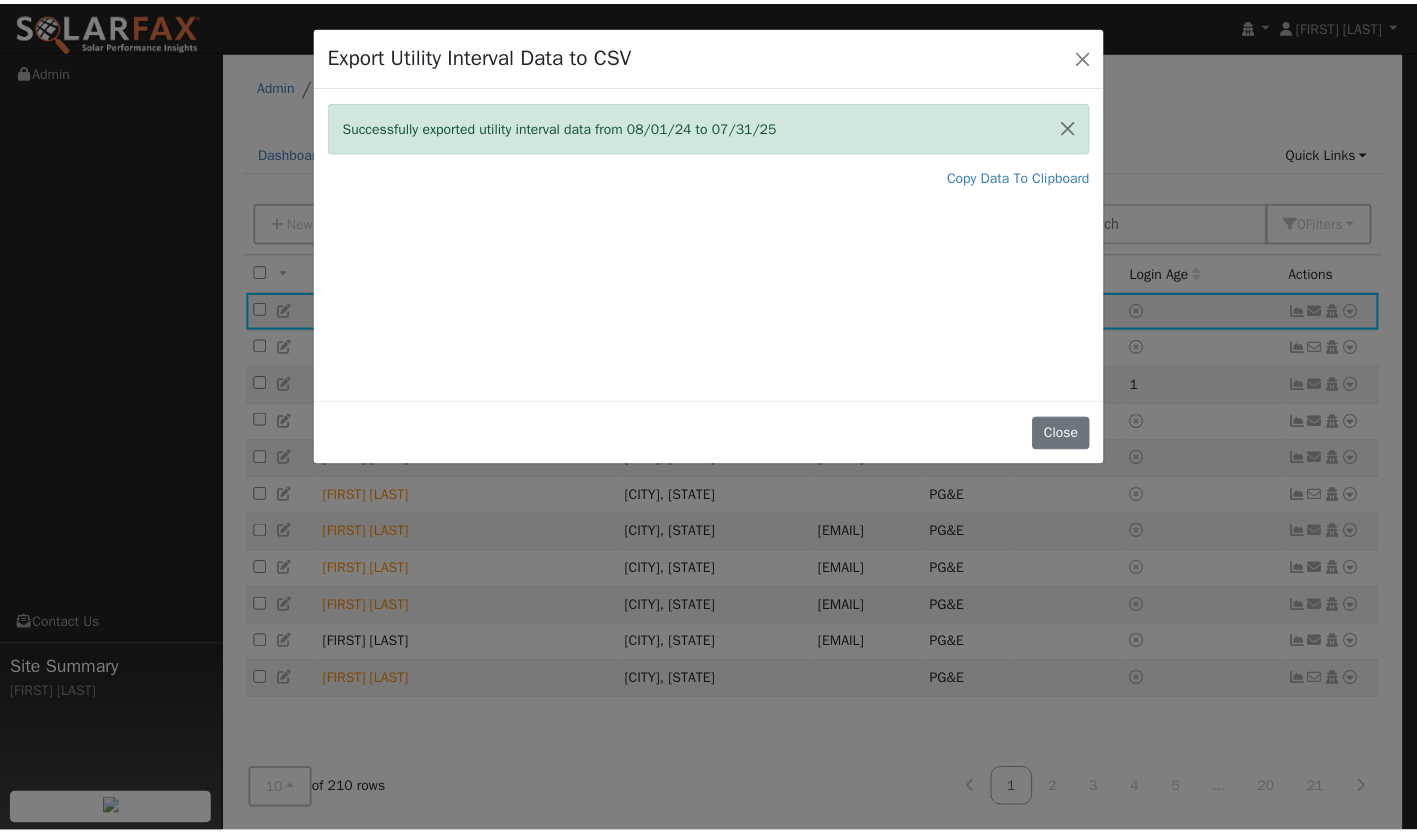scroll, scrollTop: 0, scrollLeft: 0, axis: both 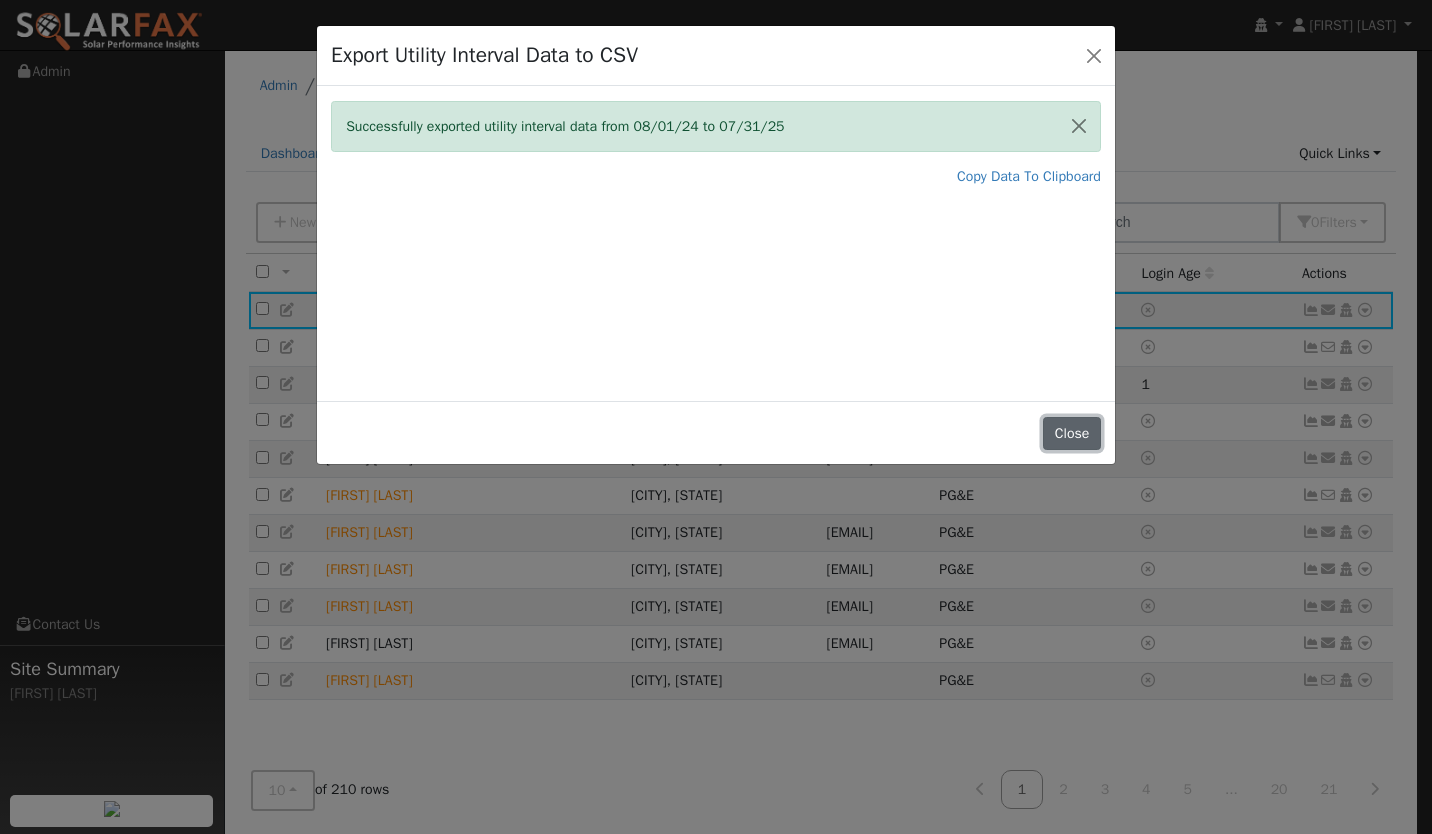 click on "Close" at bounding box center [1072, 434] 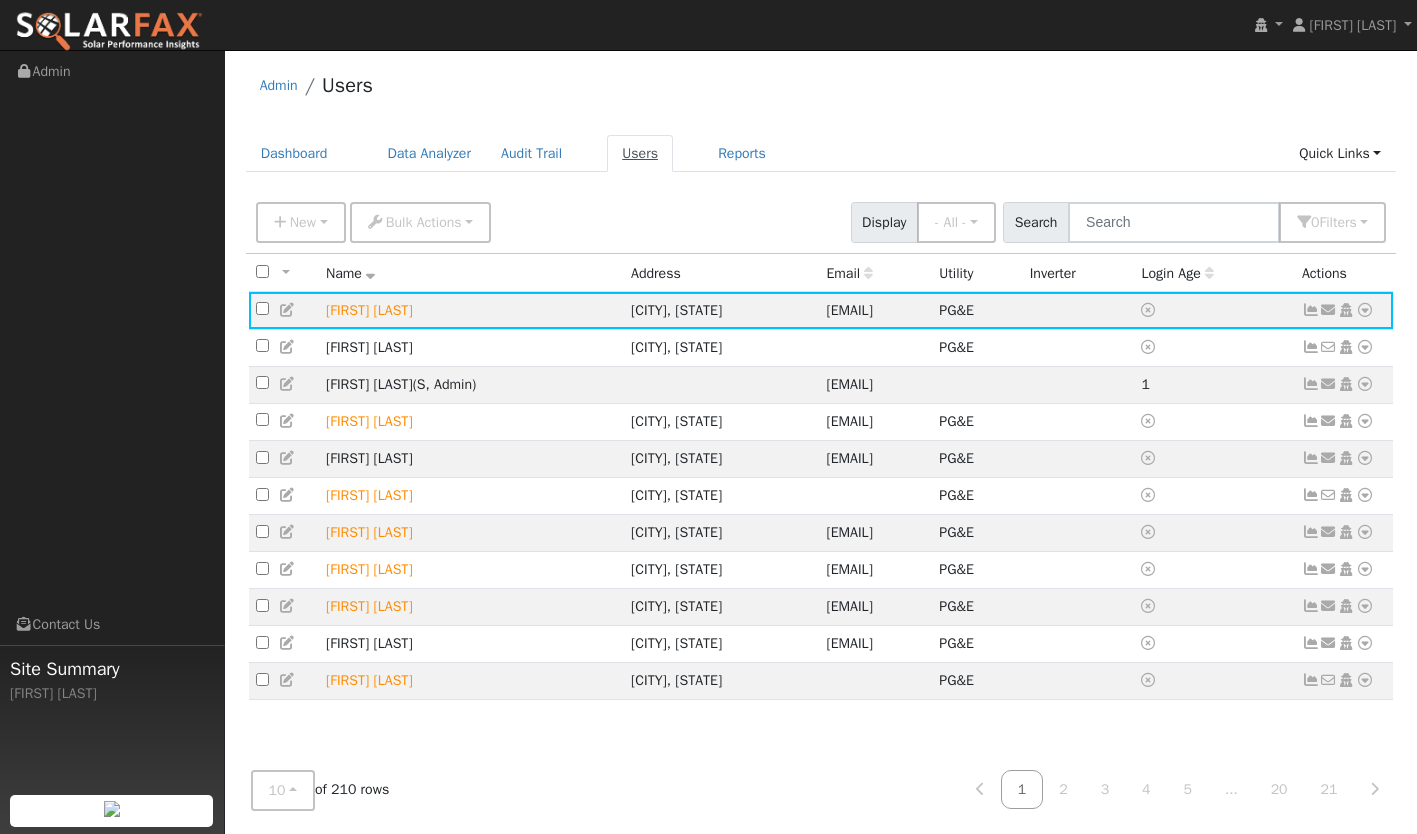 click on "Users" at bounding box center [640, 153] 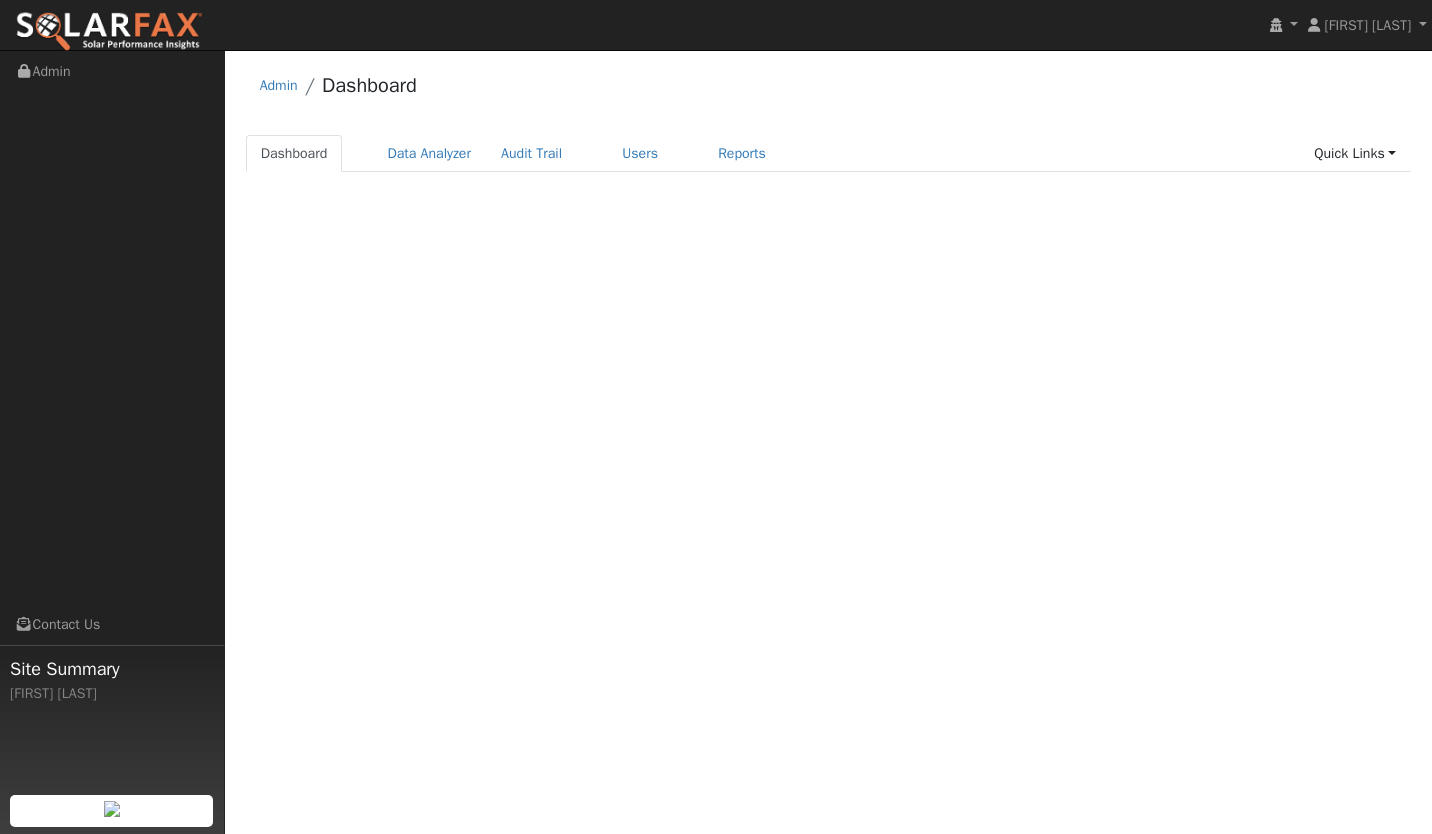 scroll, scrollTop: 0, scrollLeft: 0, axis: both 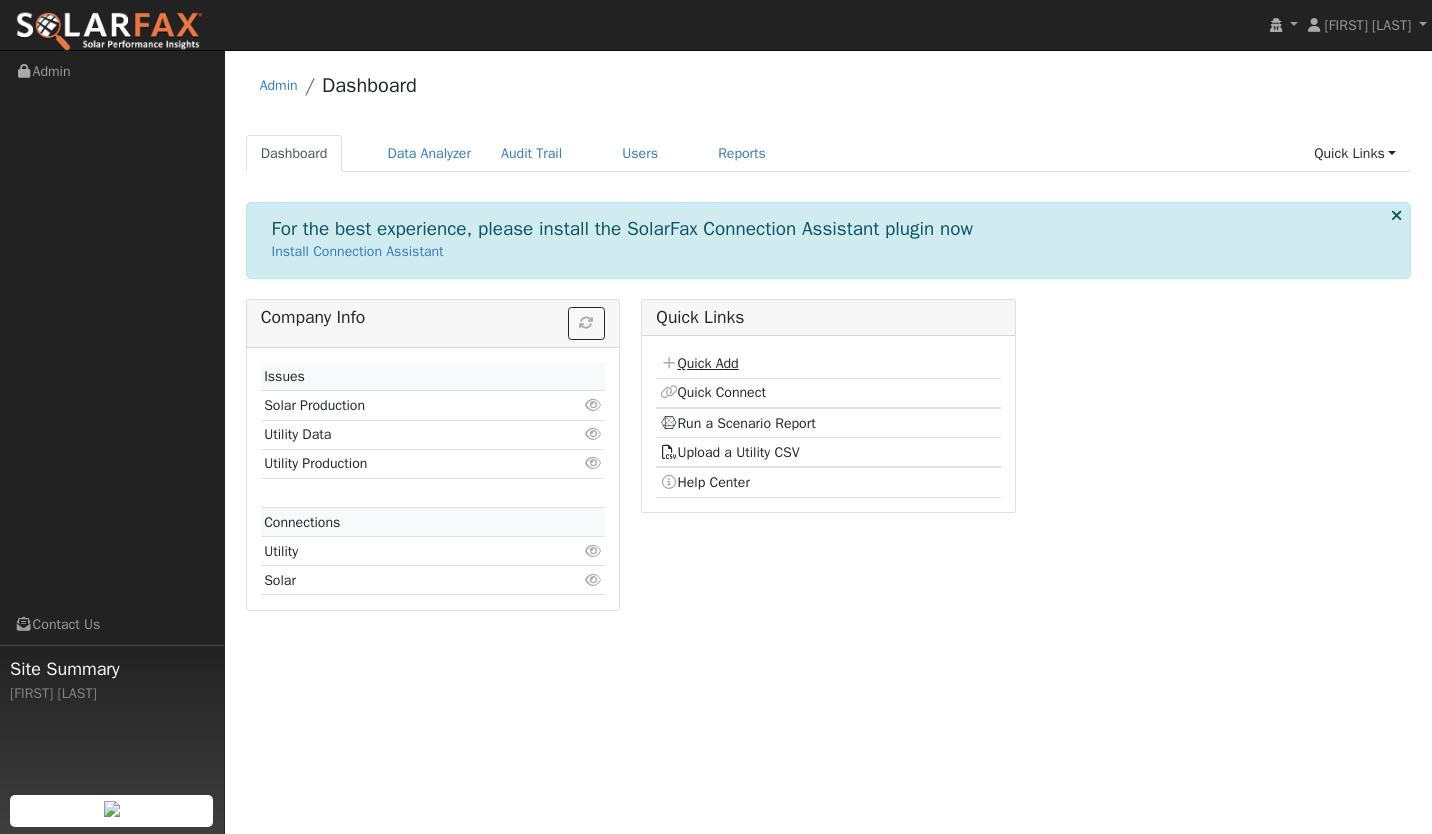 click on "Quick Add" at bounding box center (699, 363) 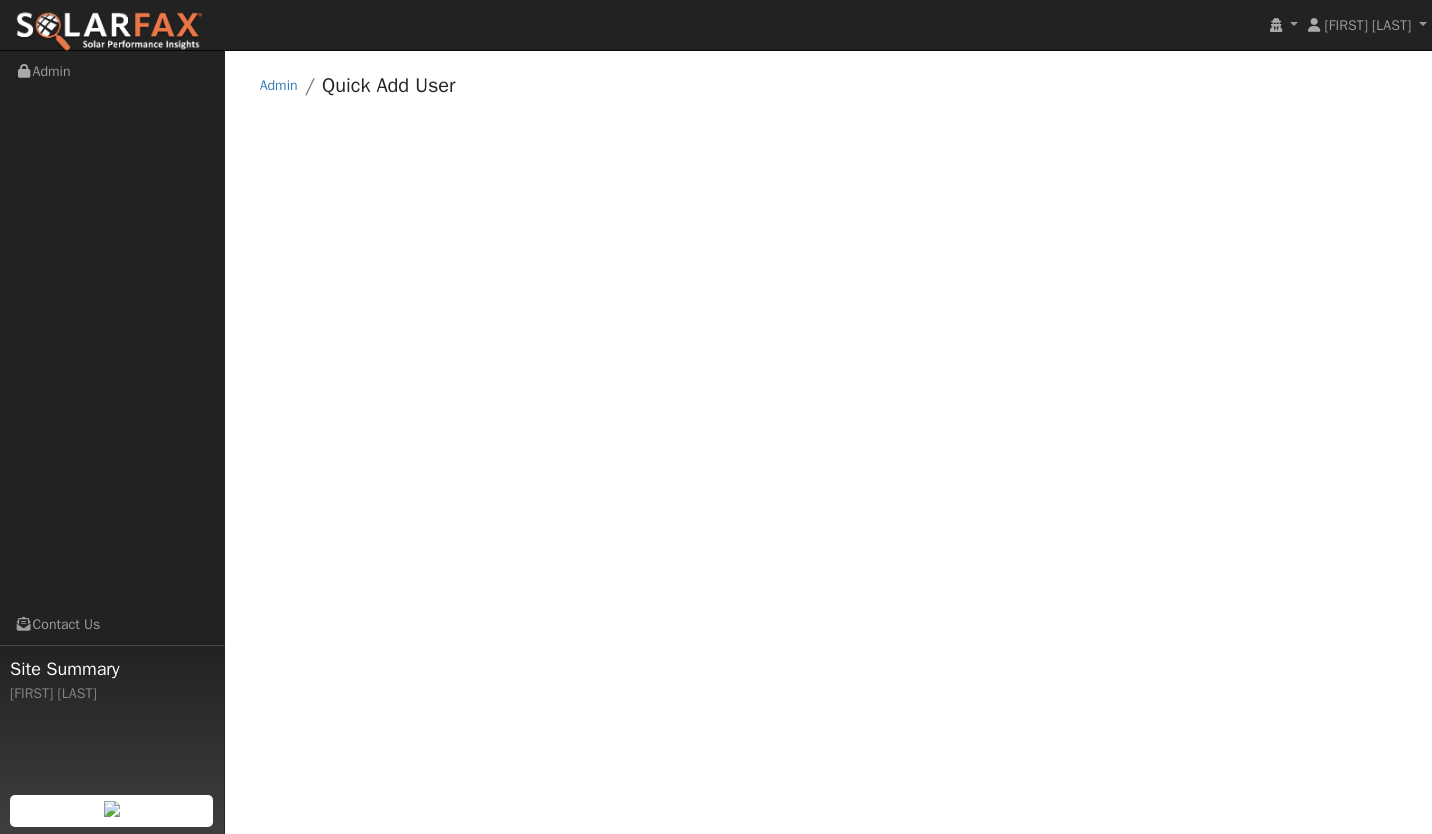 scroll, scrollTop: 0, scrollLeft: 0, axis: both 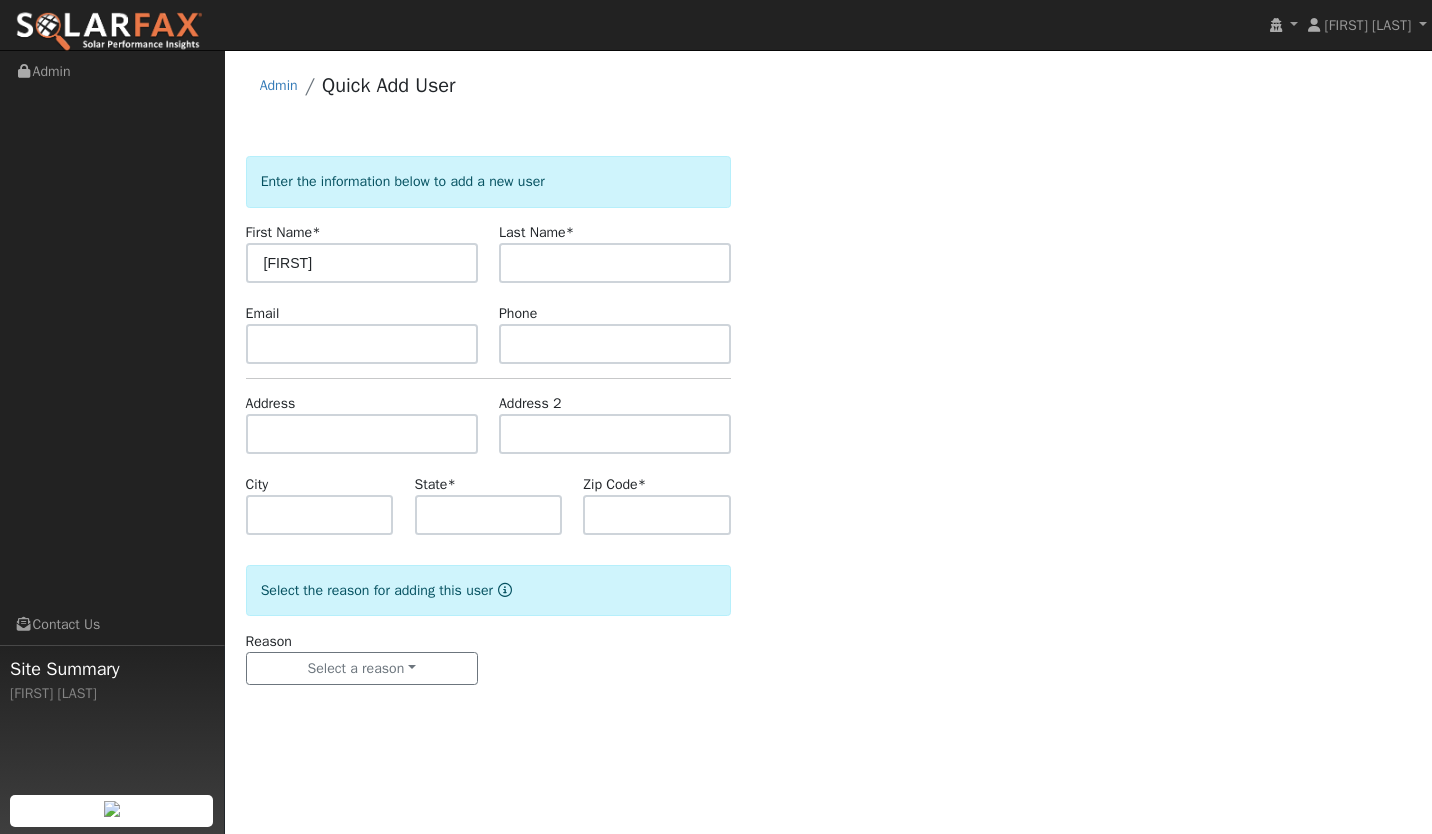 type on "[FIRST]" 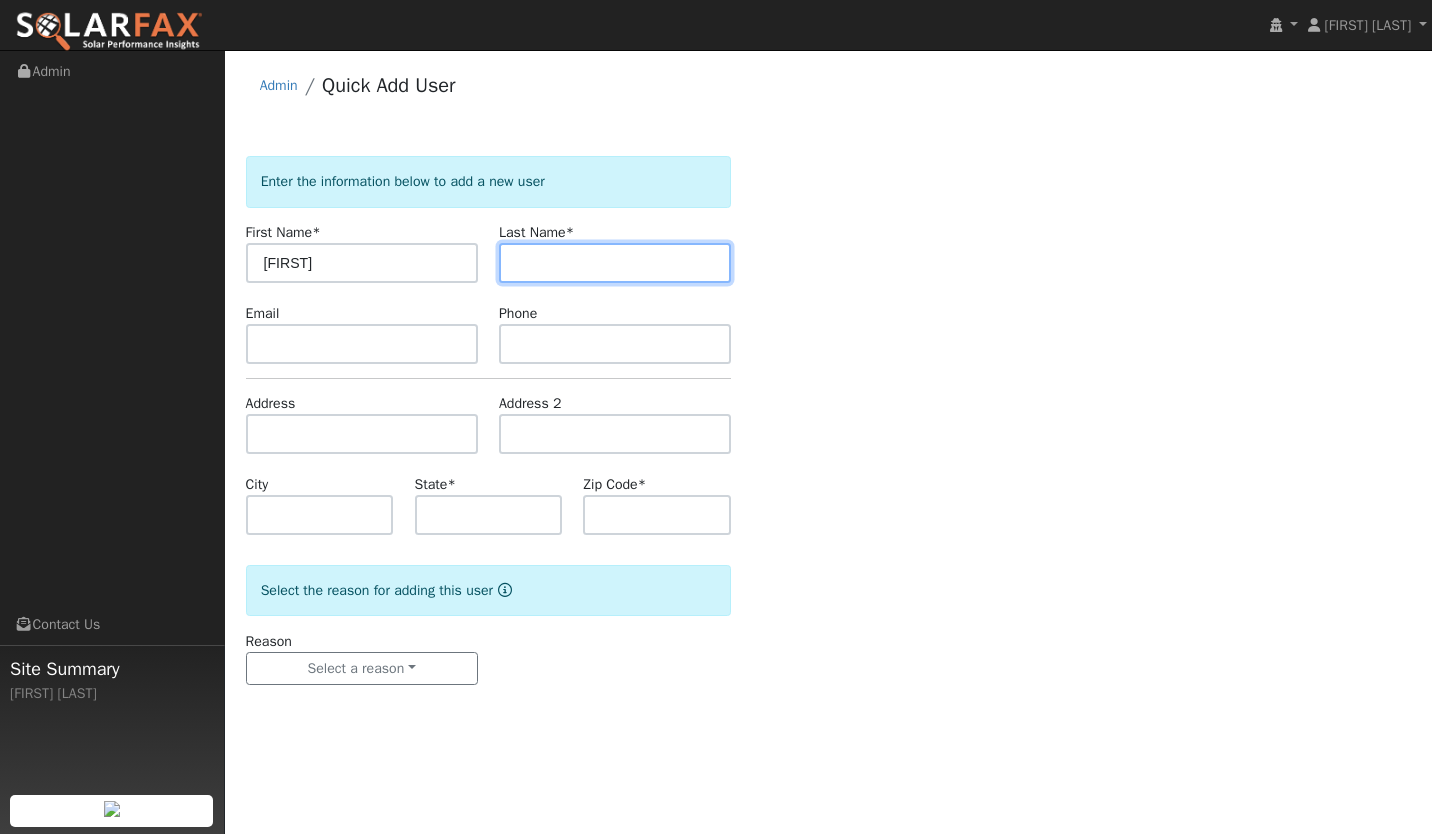 click at bounding box center (615, 263) 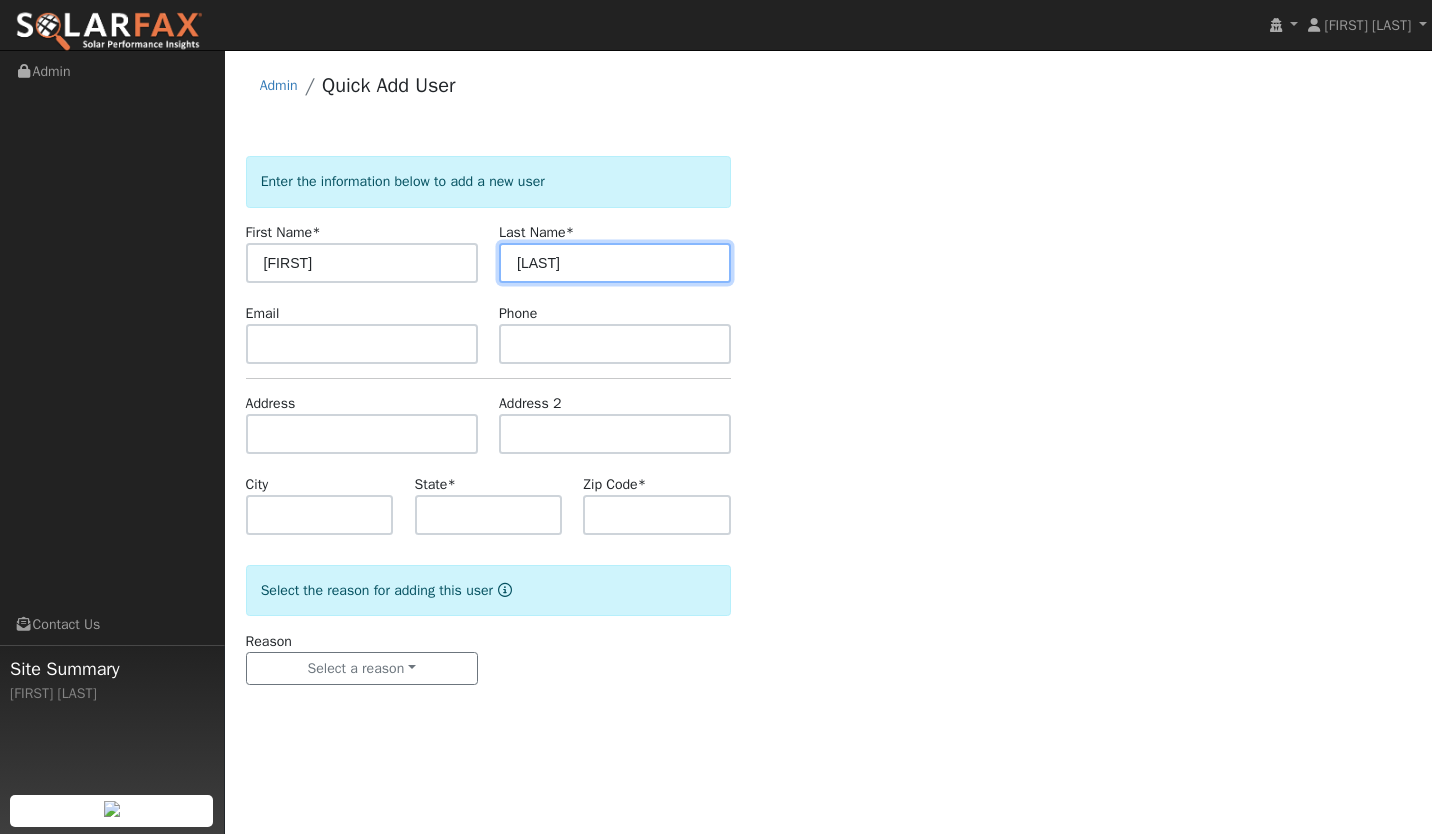 type on "Trautman" 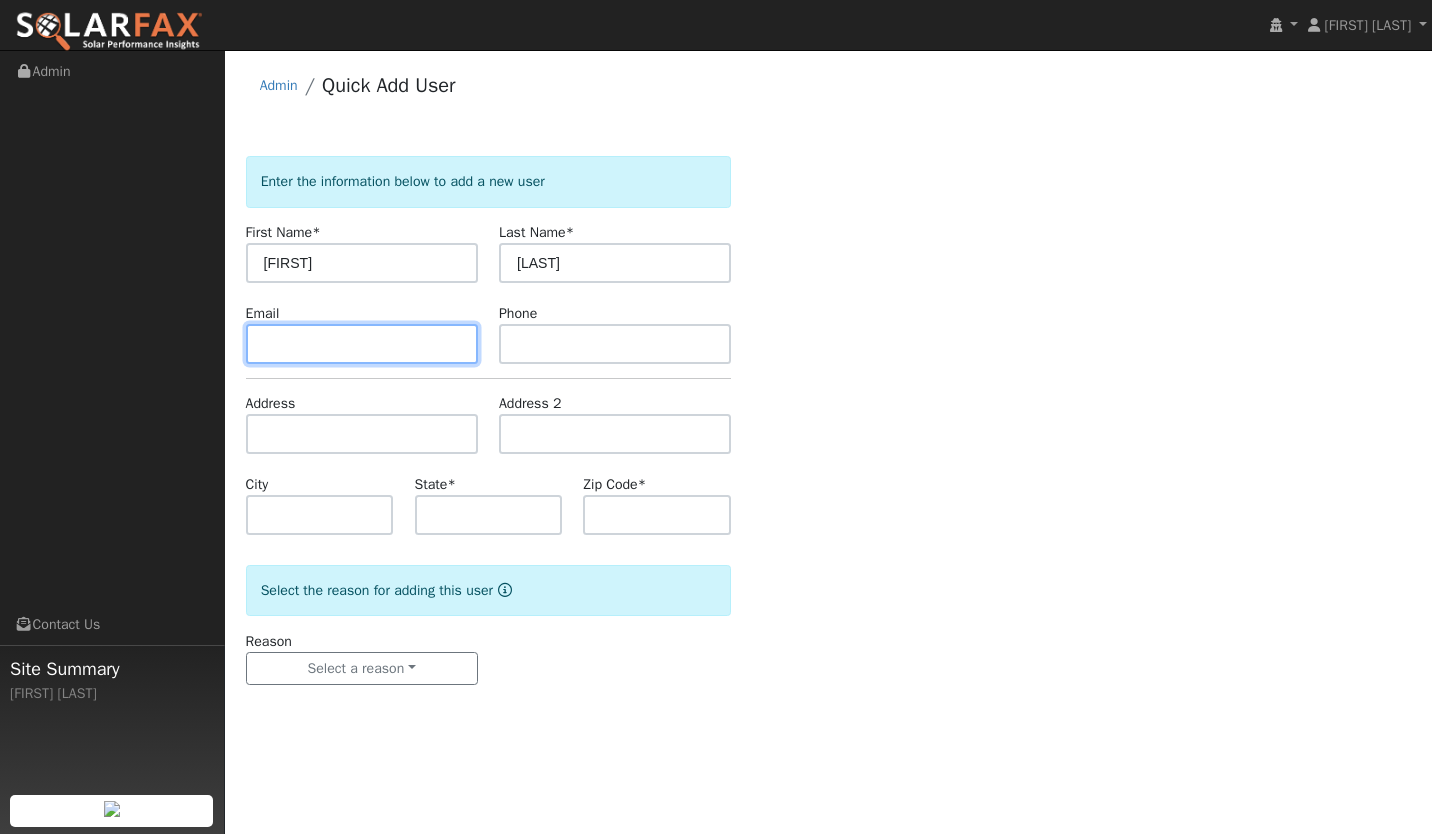 click at bounding box center (362, 344) 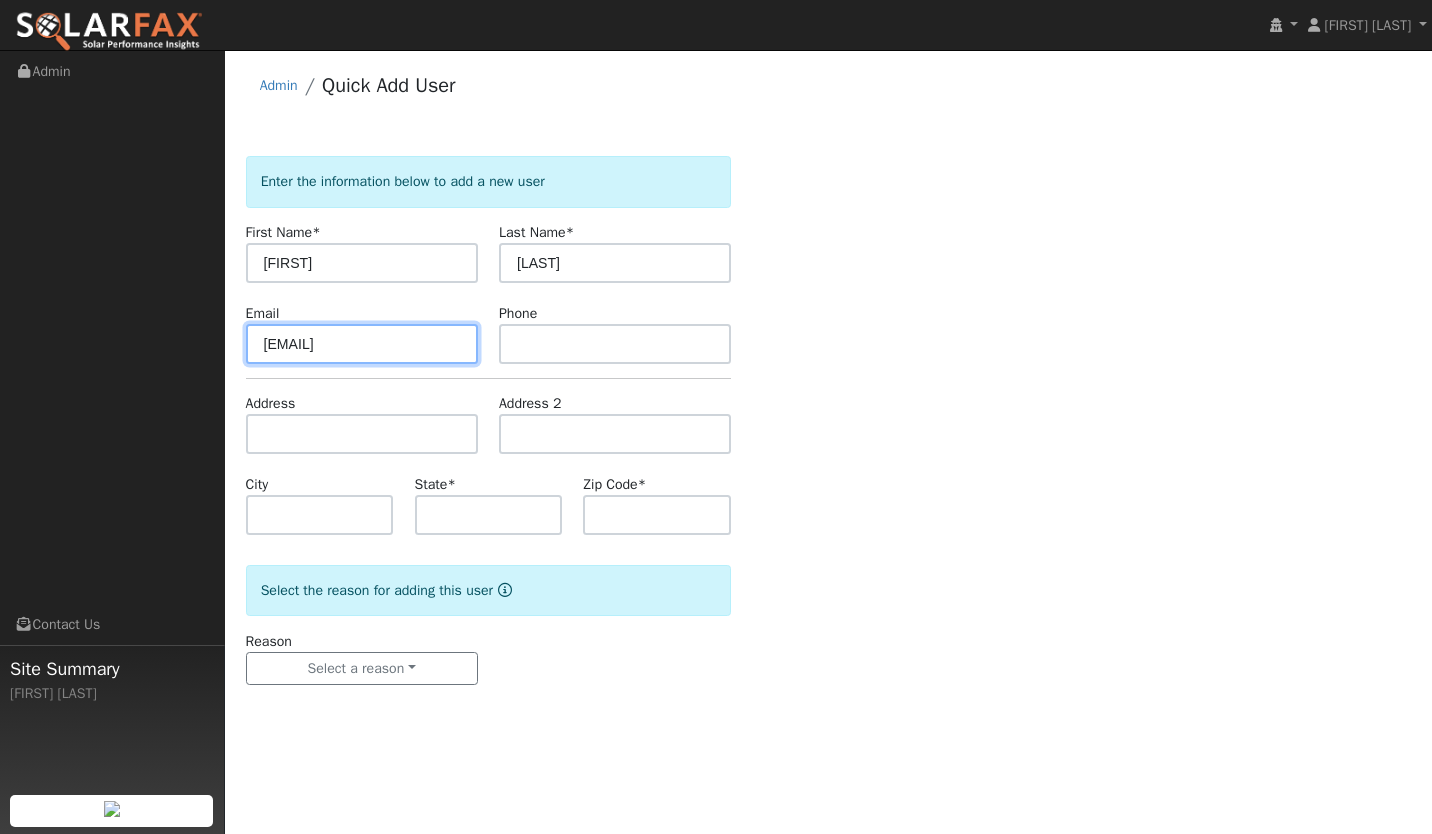 type on "carolt.phd@gmail.com" 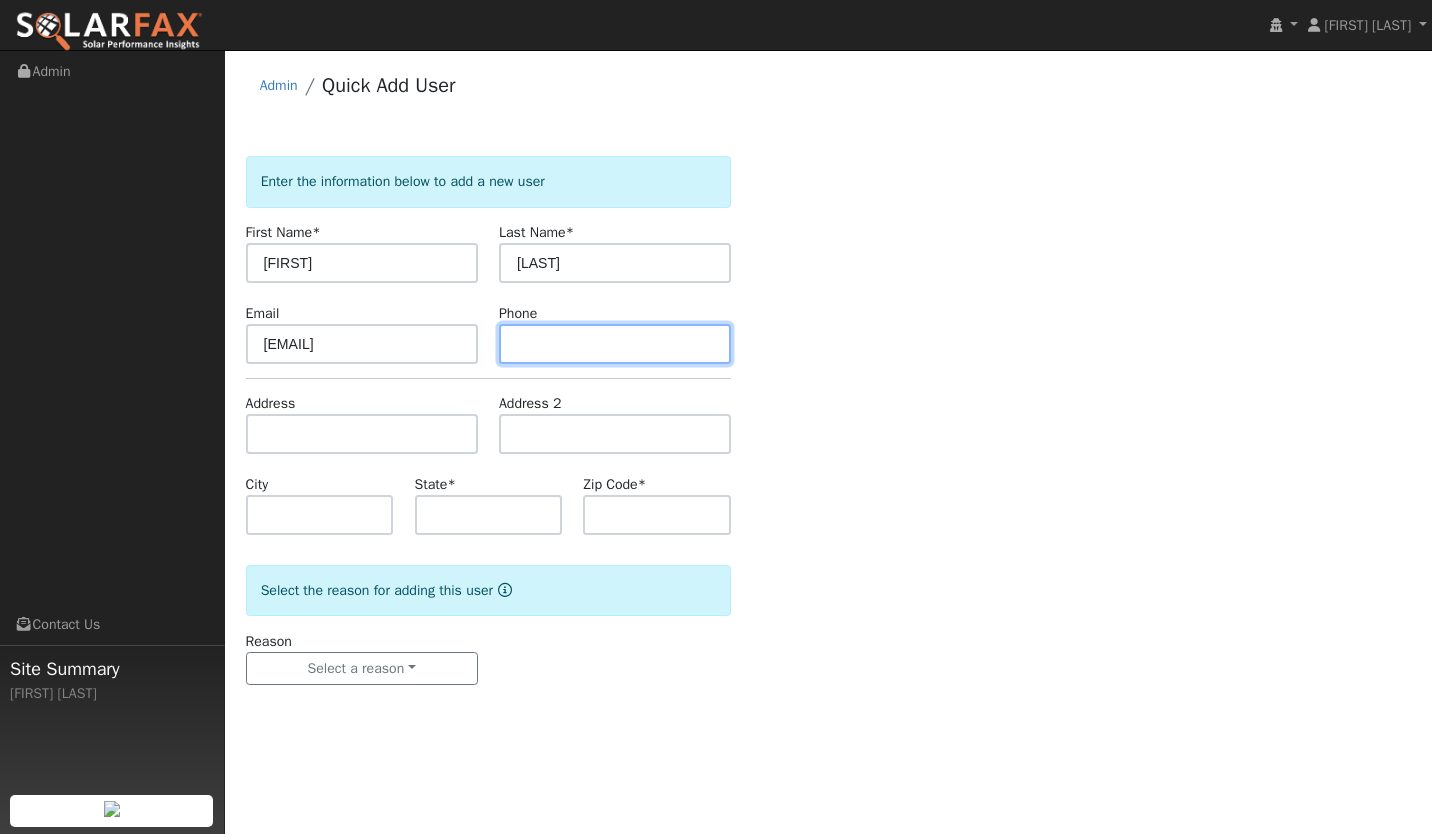 click at bounding box center [615, 344] 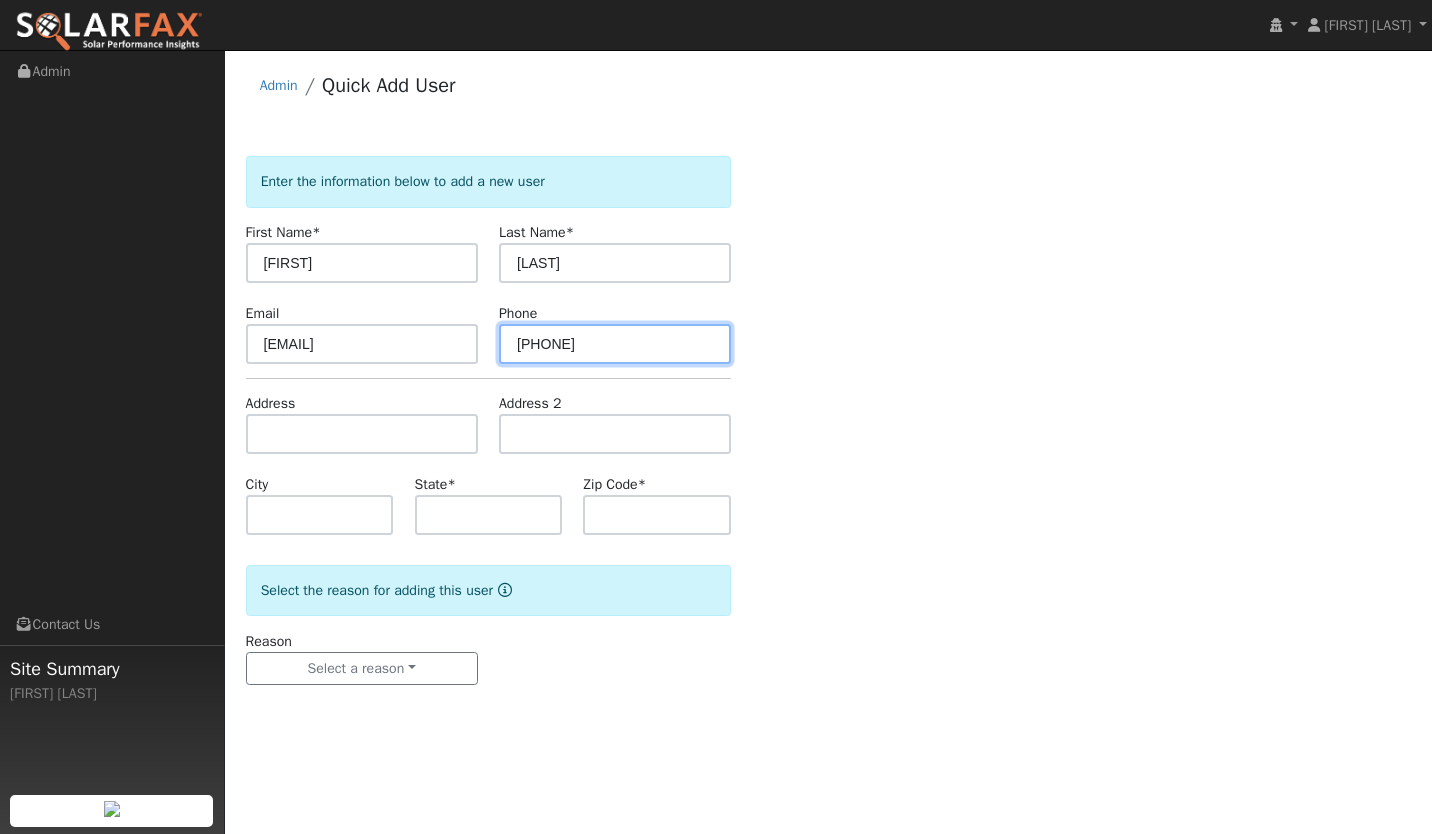 type on "214-395-1212" 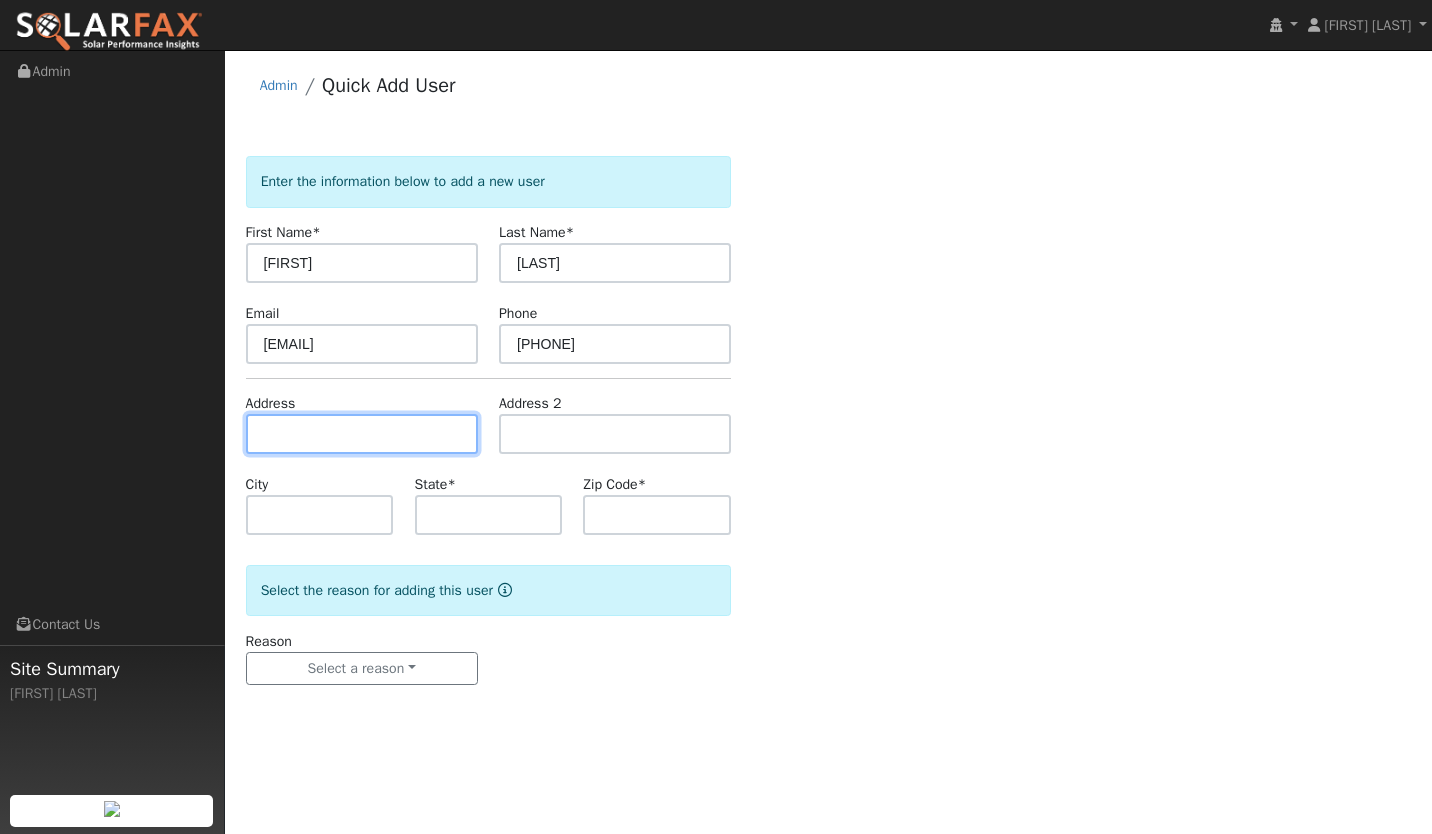 click at bounding box center [362, 434] 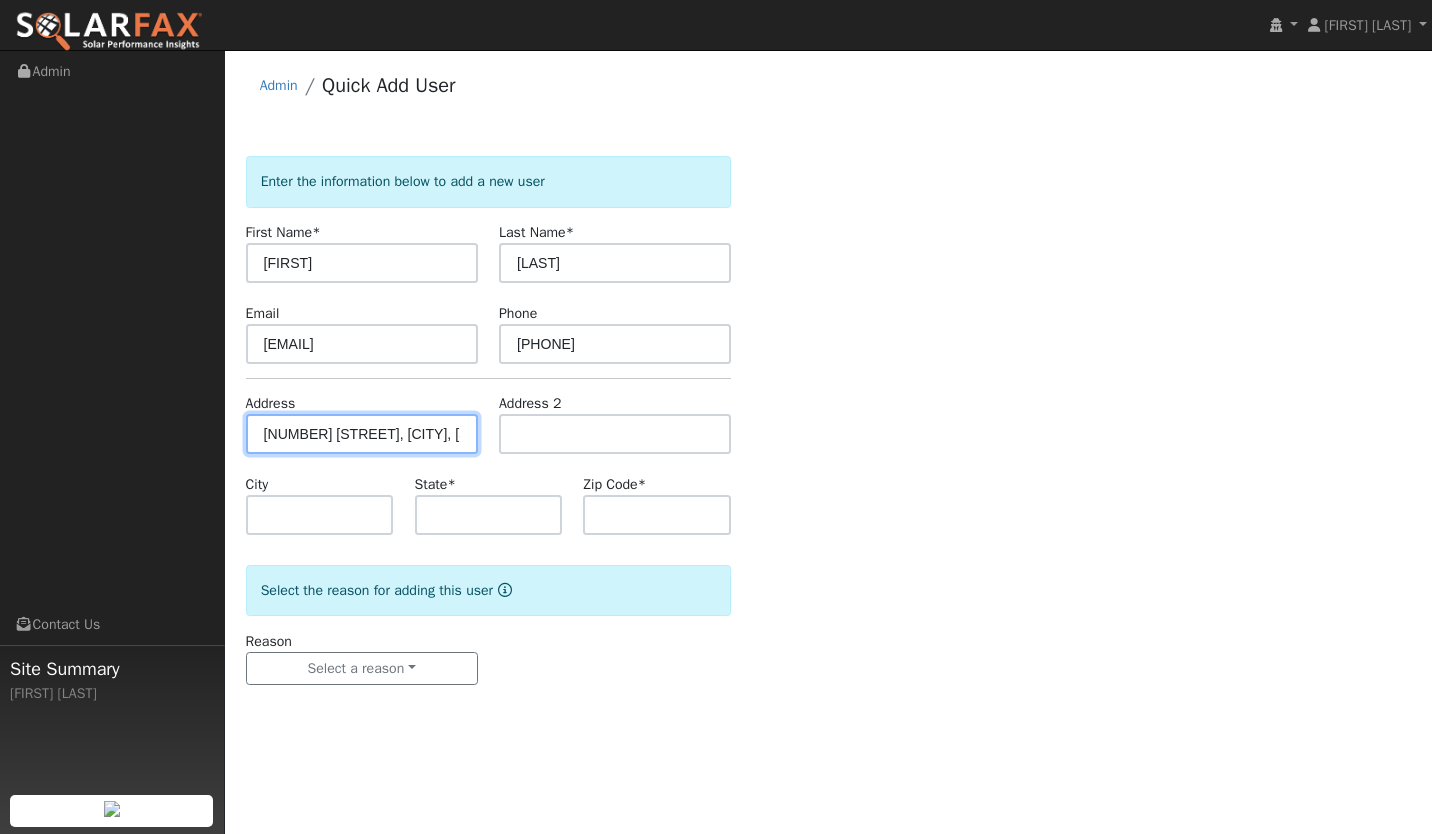 scroll, scrollTop: 0, scrollLeft: 83, axis: horizontal 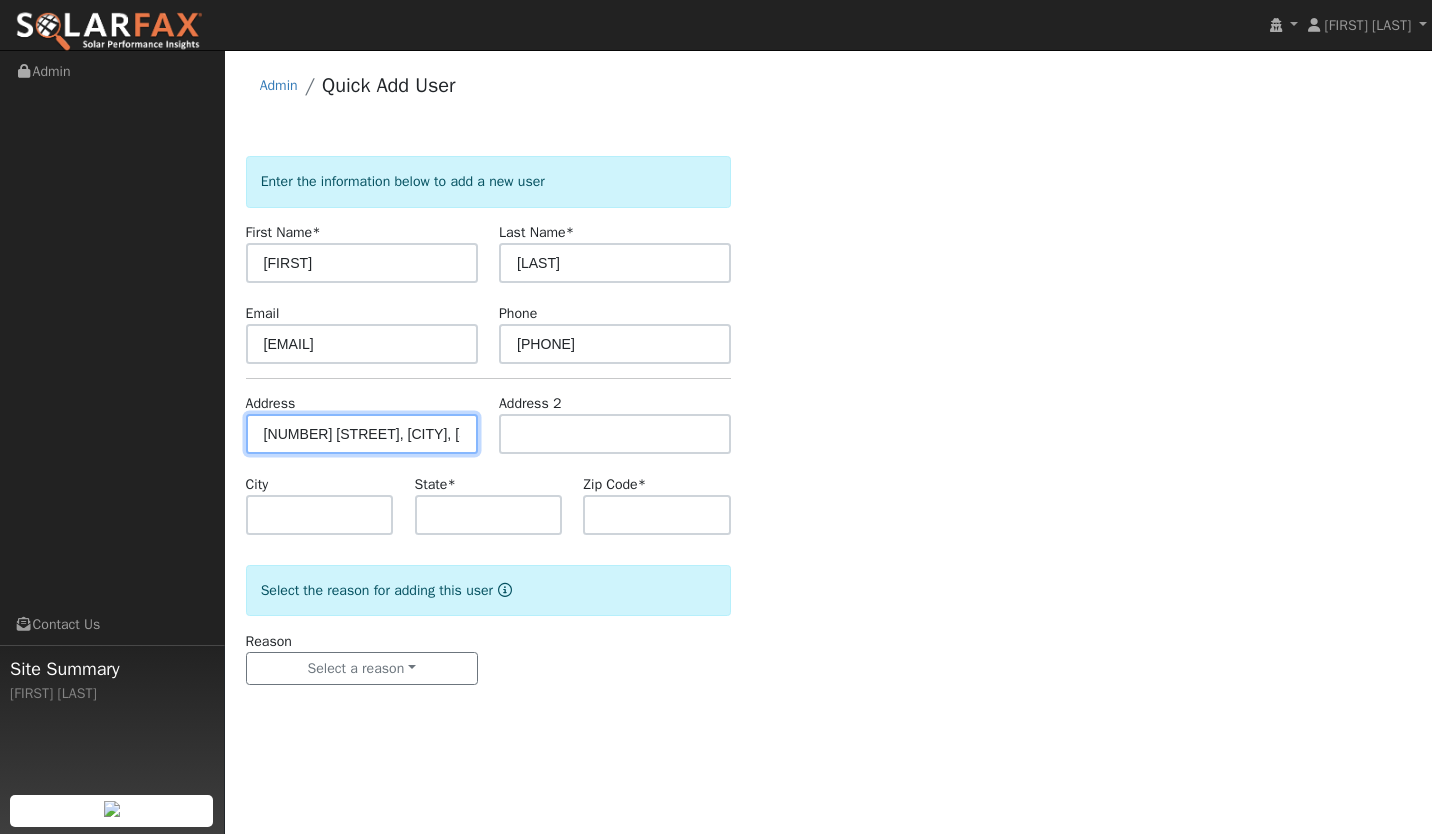 type on "874 Tempus Circle" 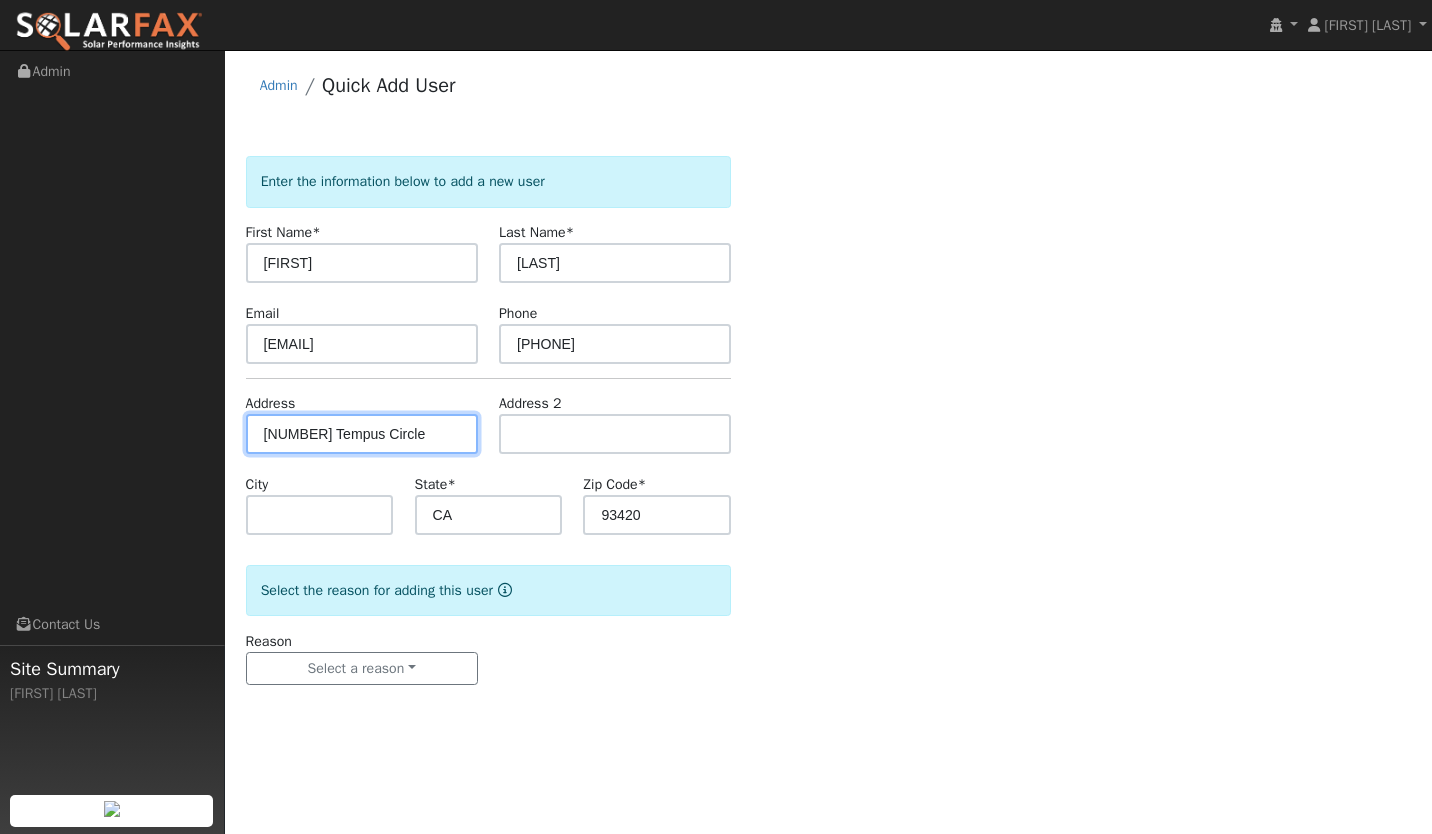 click on "874 Tempus Circle" at bounding box center (362, 434) 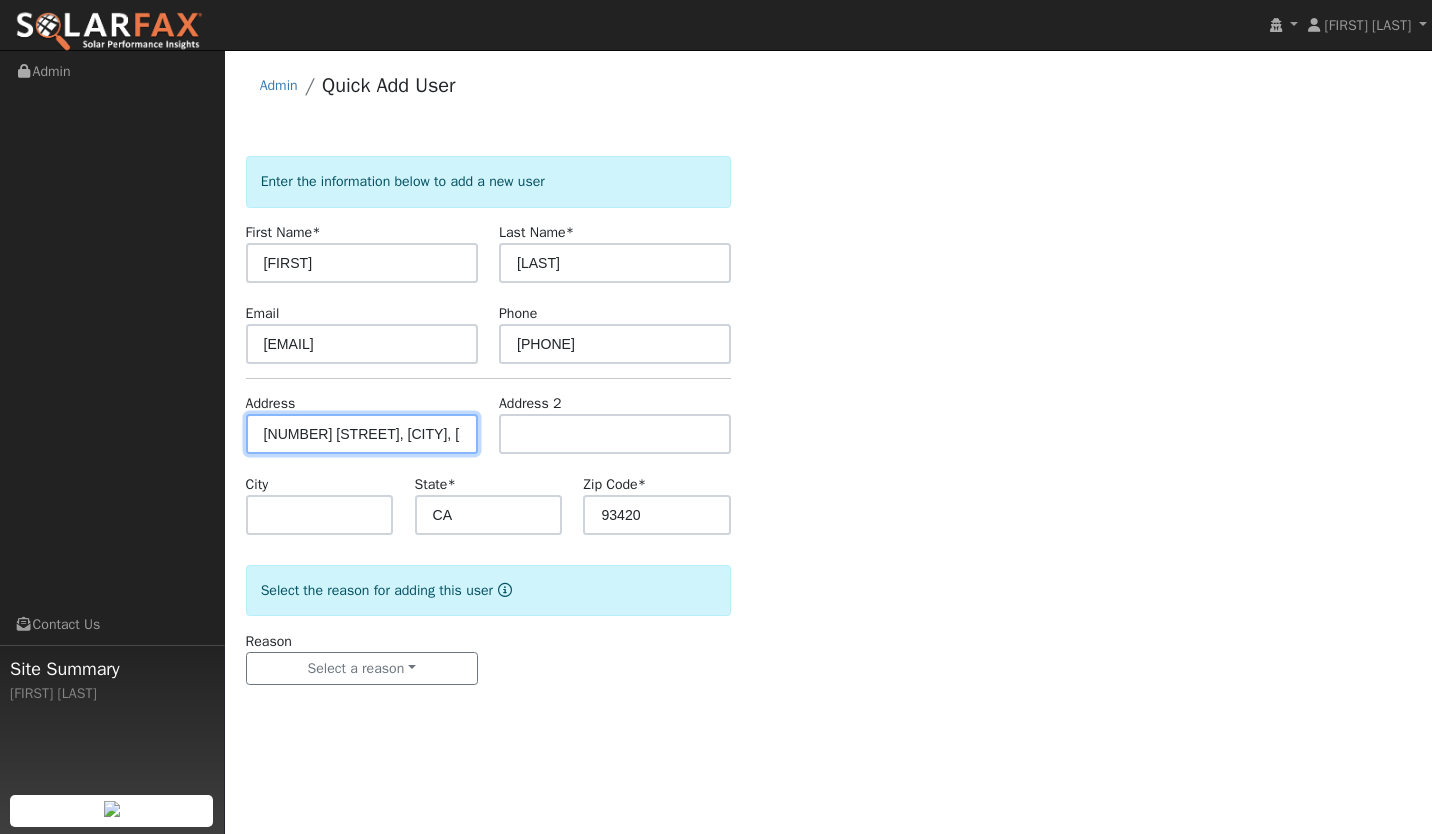 type on "874 Tempus Circle" 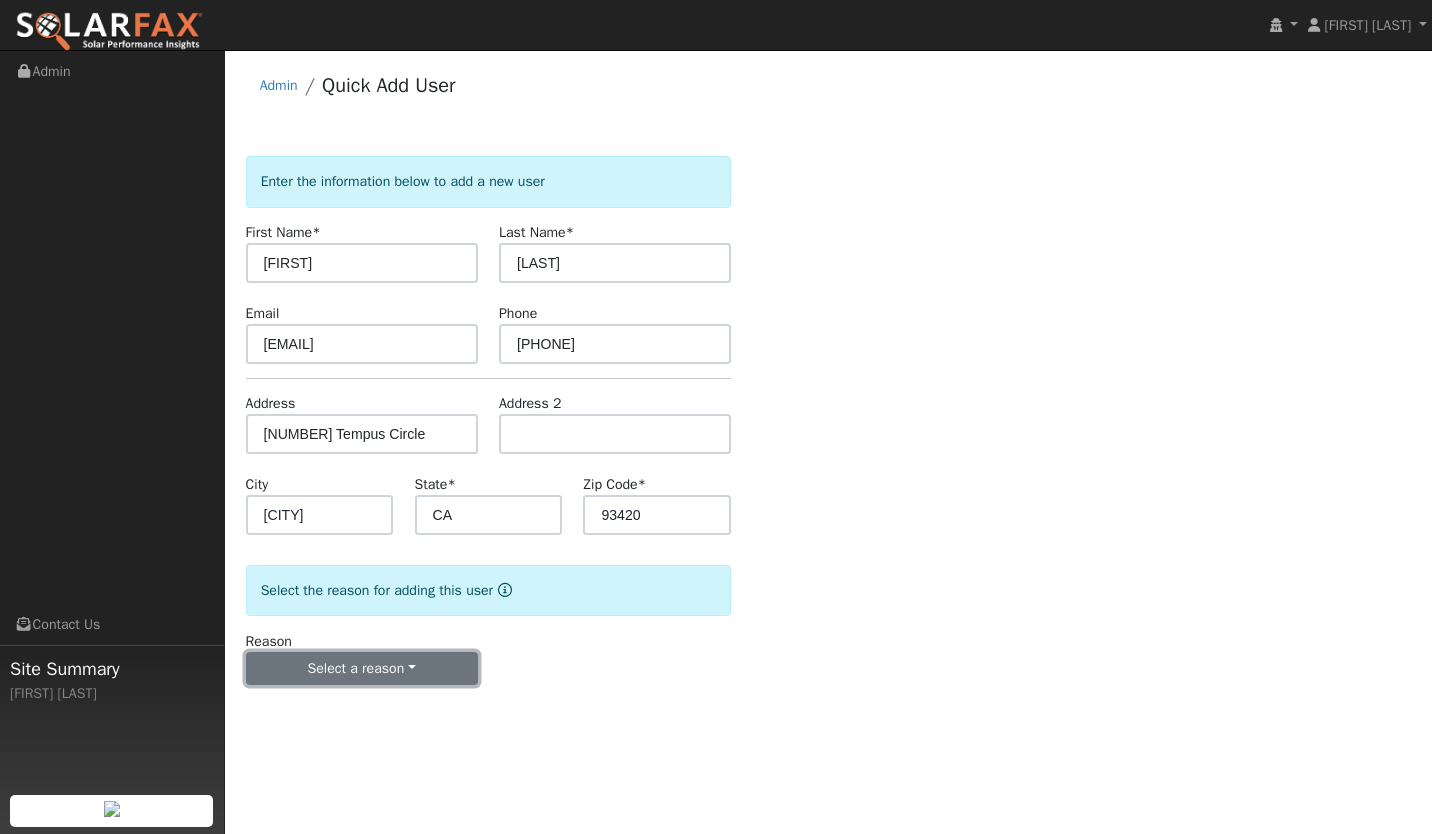 click on "Select a reason" at bounding box center [362, 669] 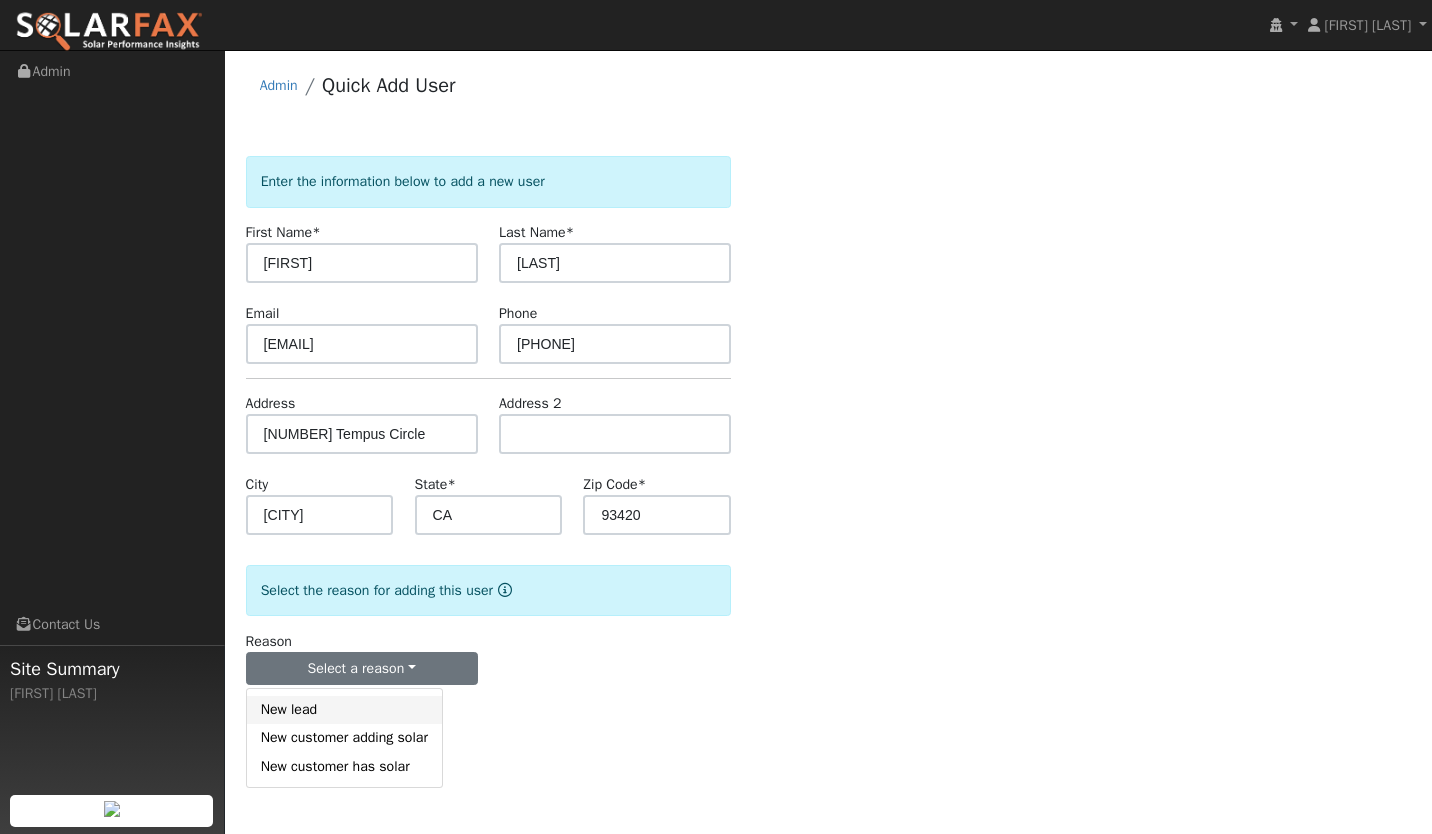 click on "New lead" at bounding box center [344, 710] 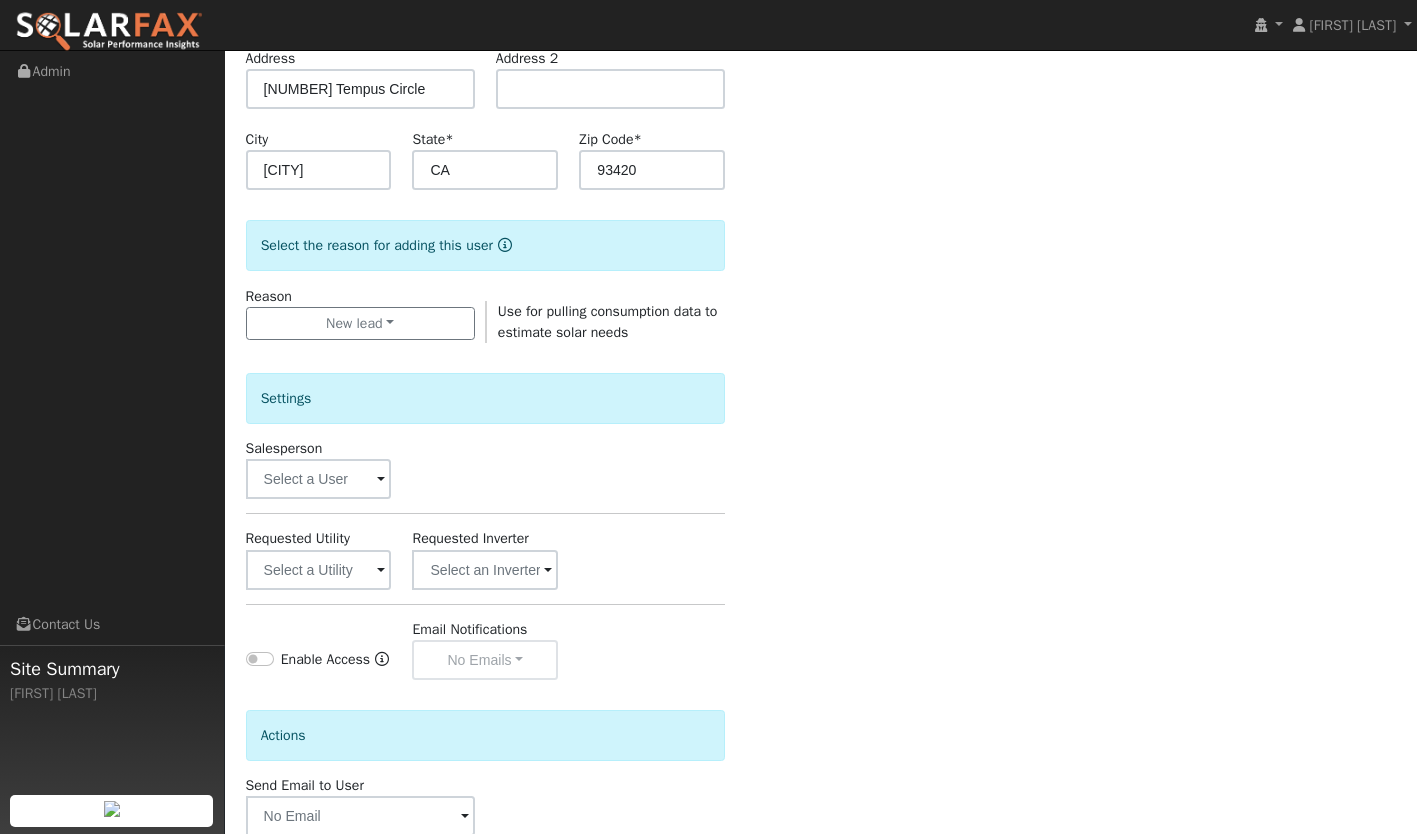 scroll, scrollTop: 354, scrollLeft: 0, axis: vertical 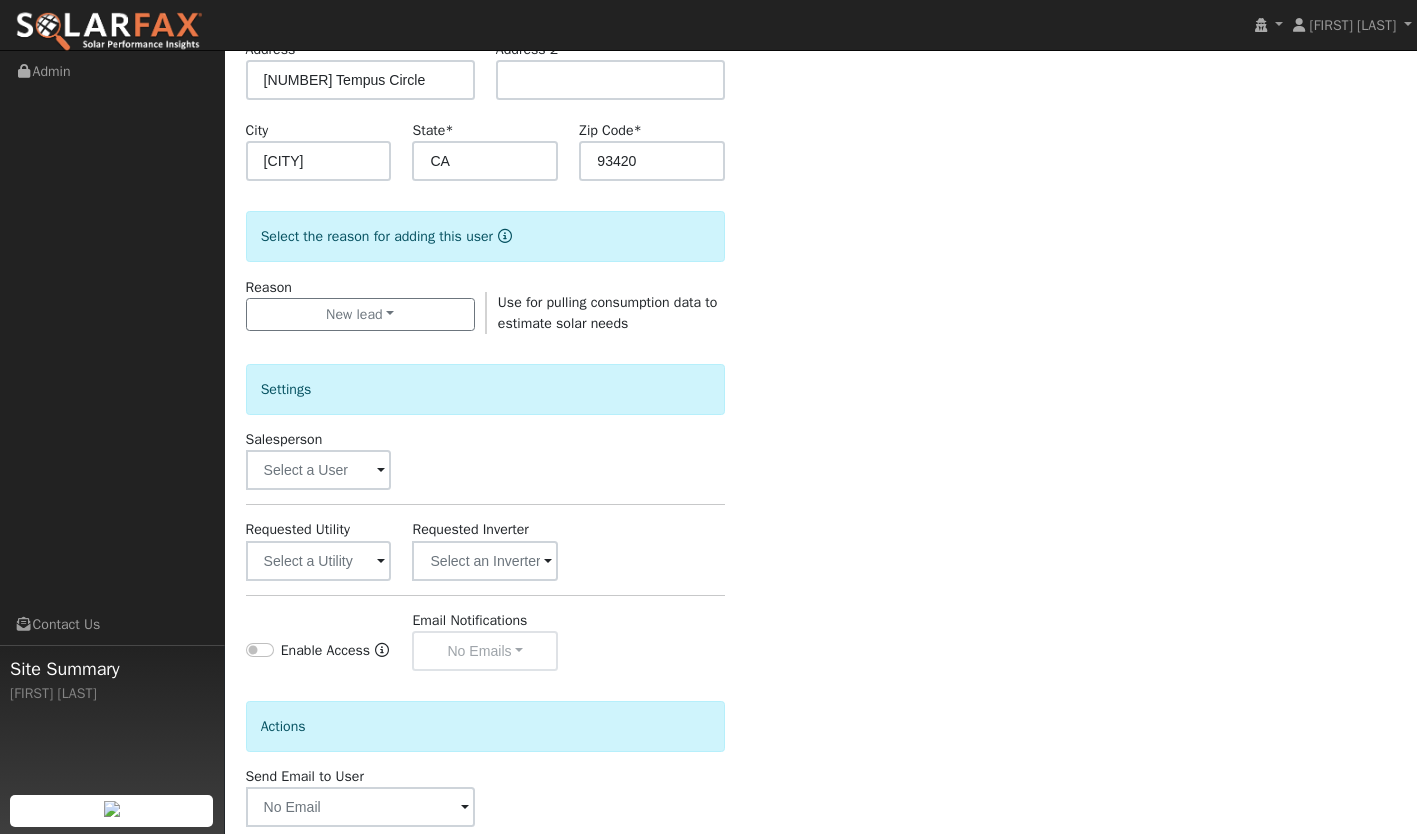 click at bounding box center [381, 562] 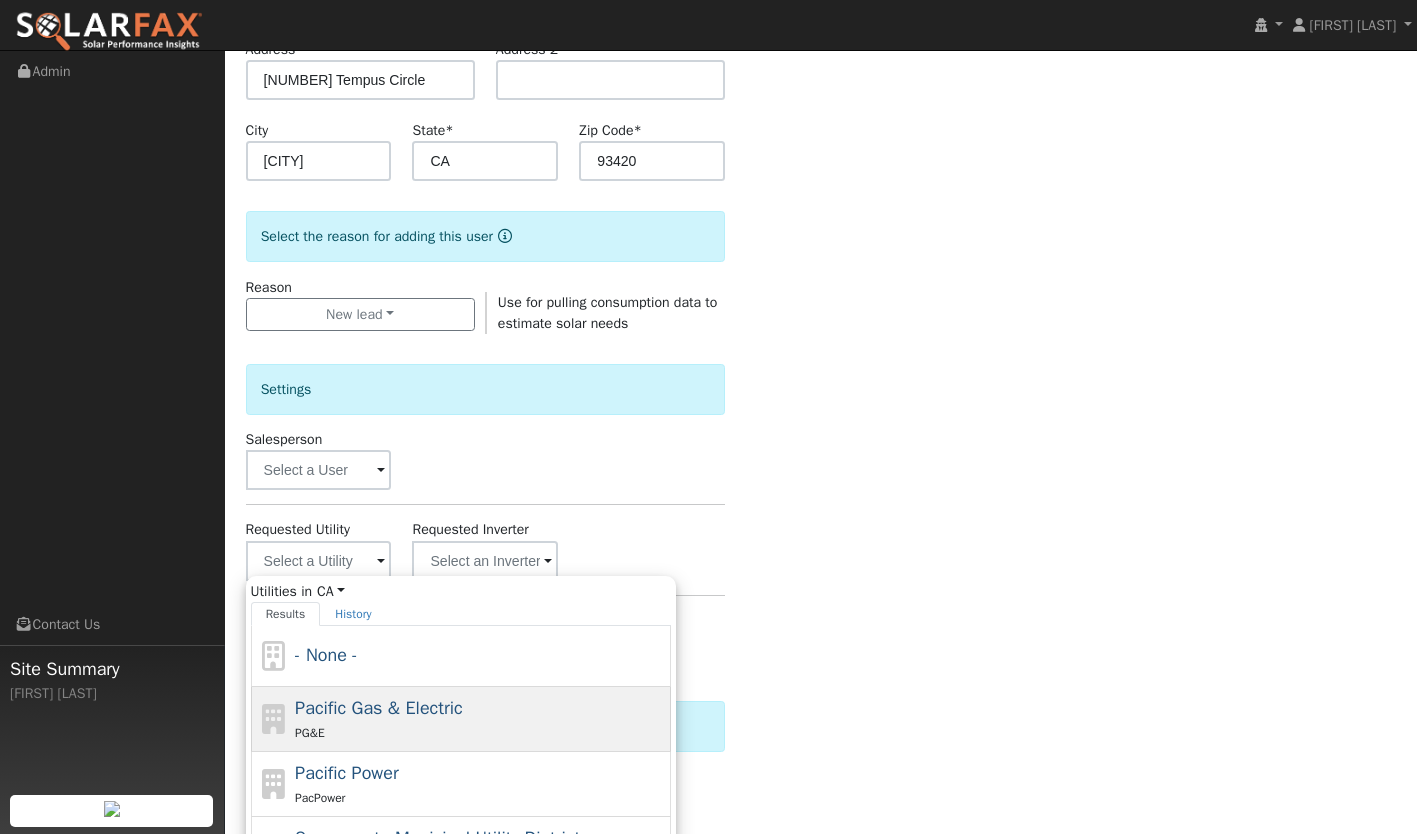 click on "Pacific Gas & Electric" at bounding box center (379, 708) 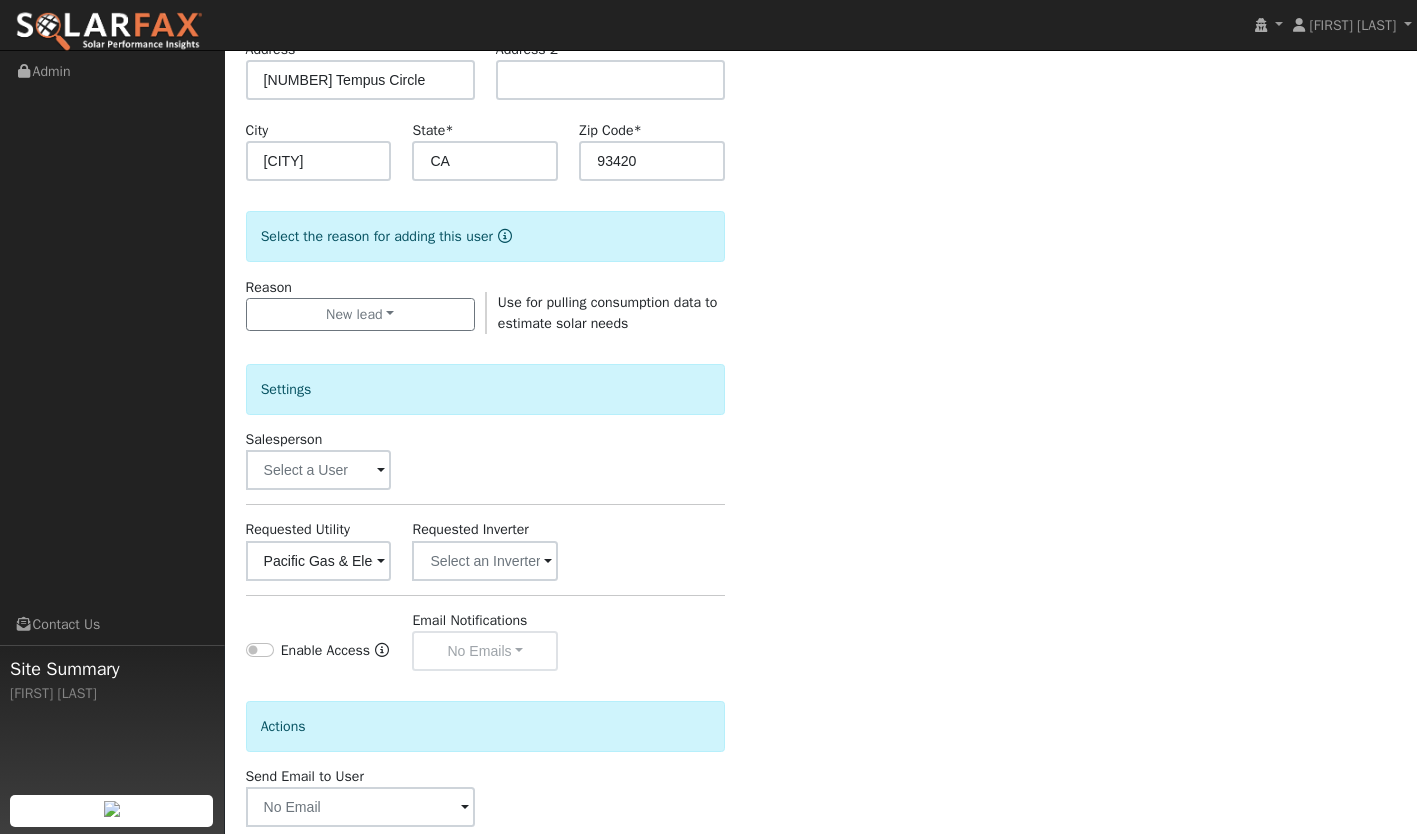 scroll, scrollTop: 461, scrollLeft: 0, axis: vertical 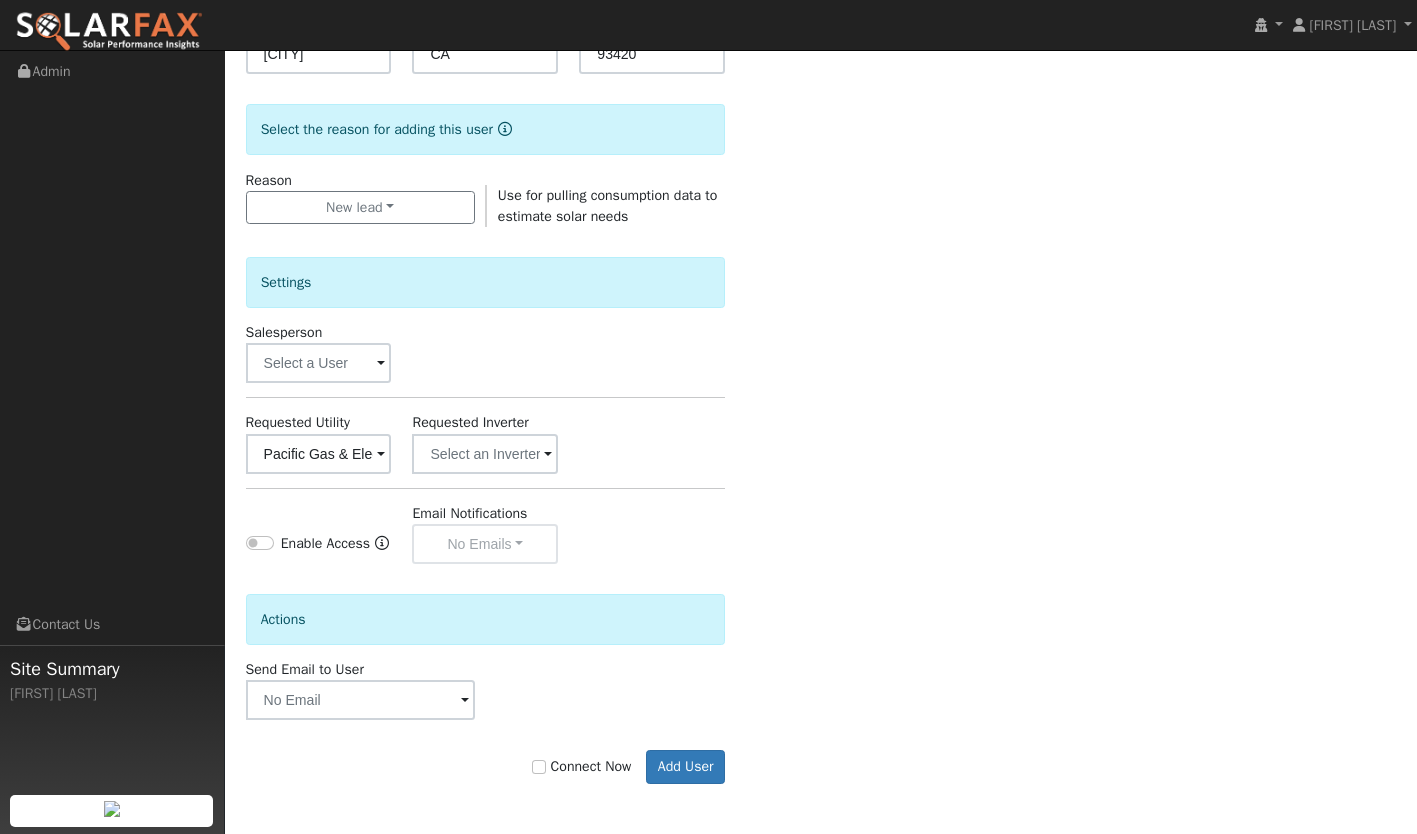 click on "Connect Now" at bounding box center (582, 766) 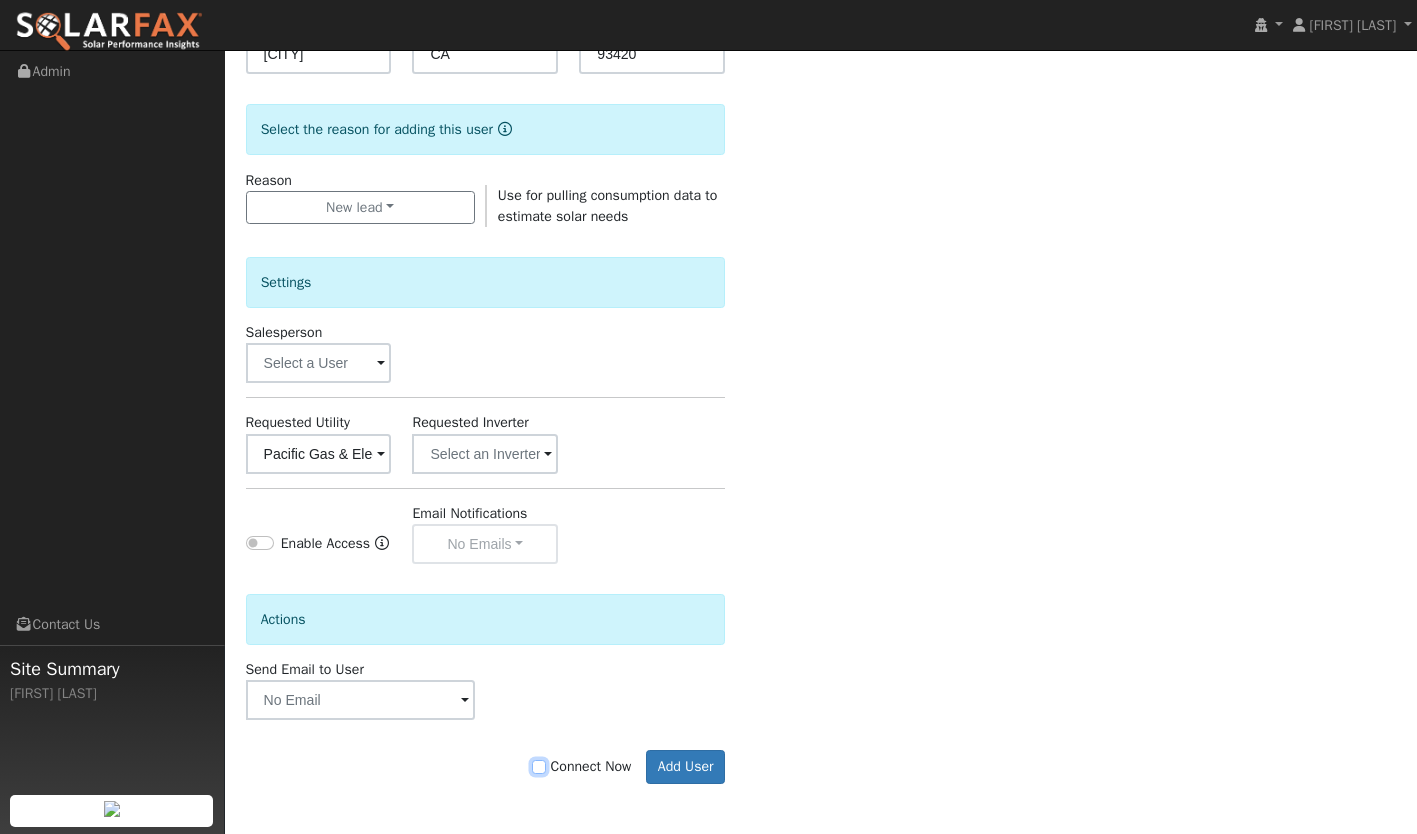 click on "Connect Now" at bounding box center (539, 767) 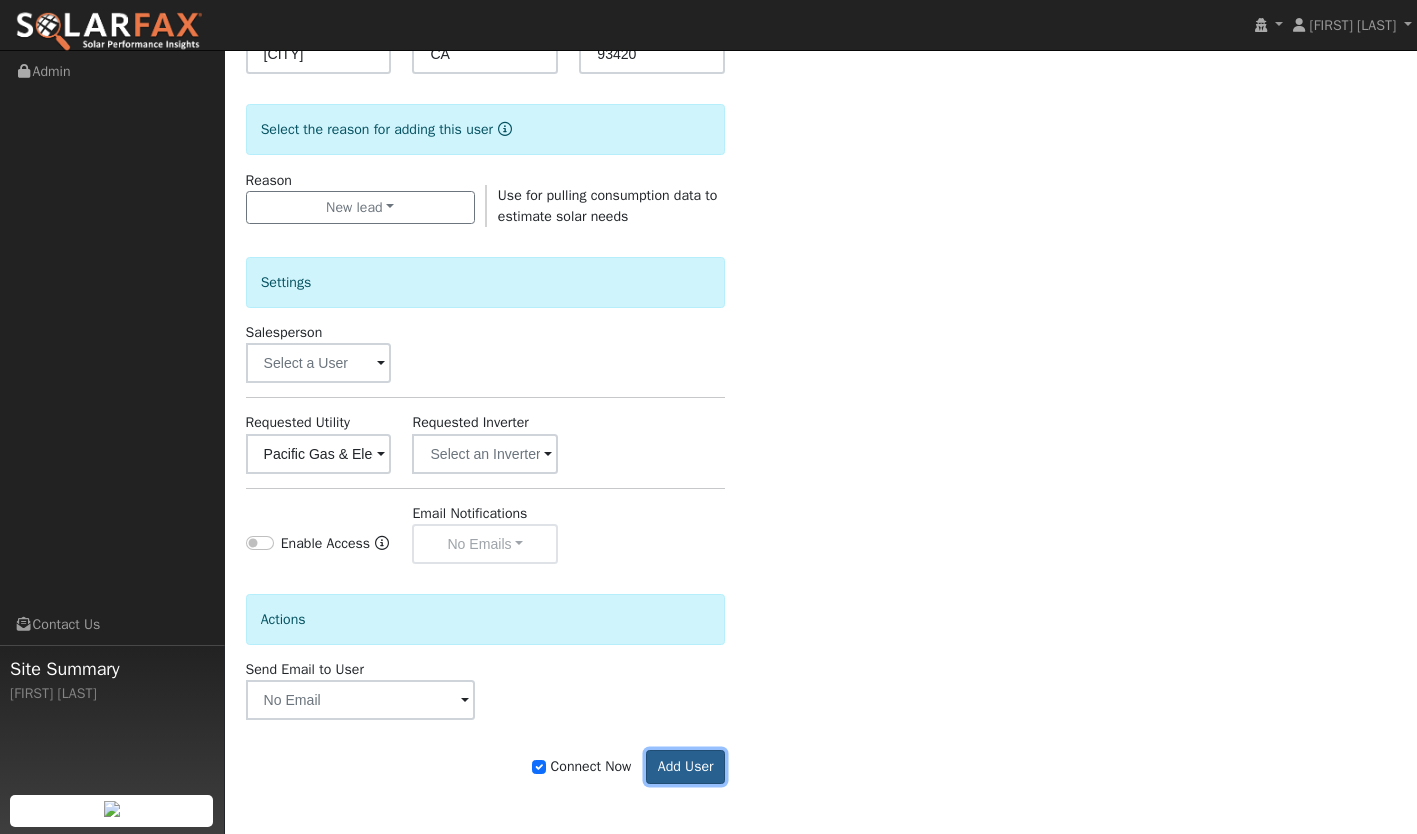 click on "Add User" at bounding box center [685, 767] 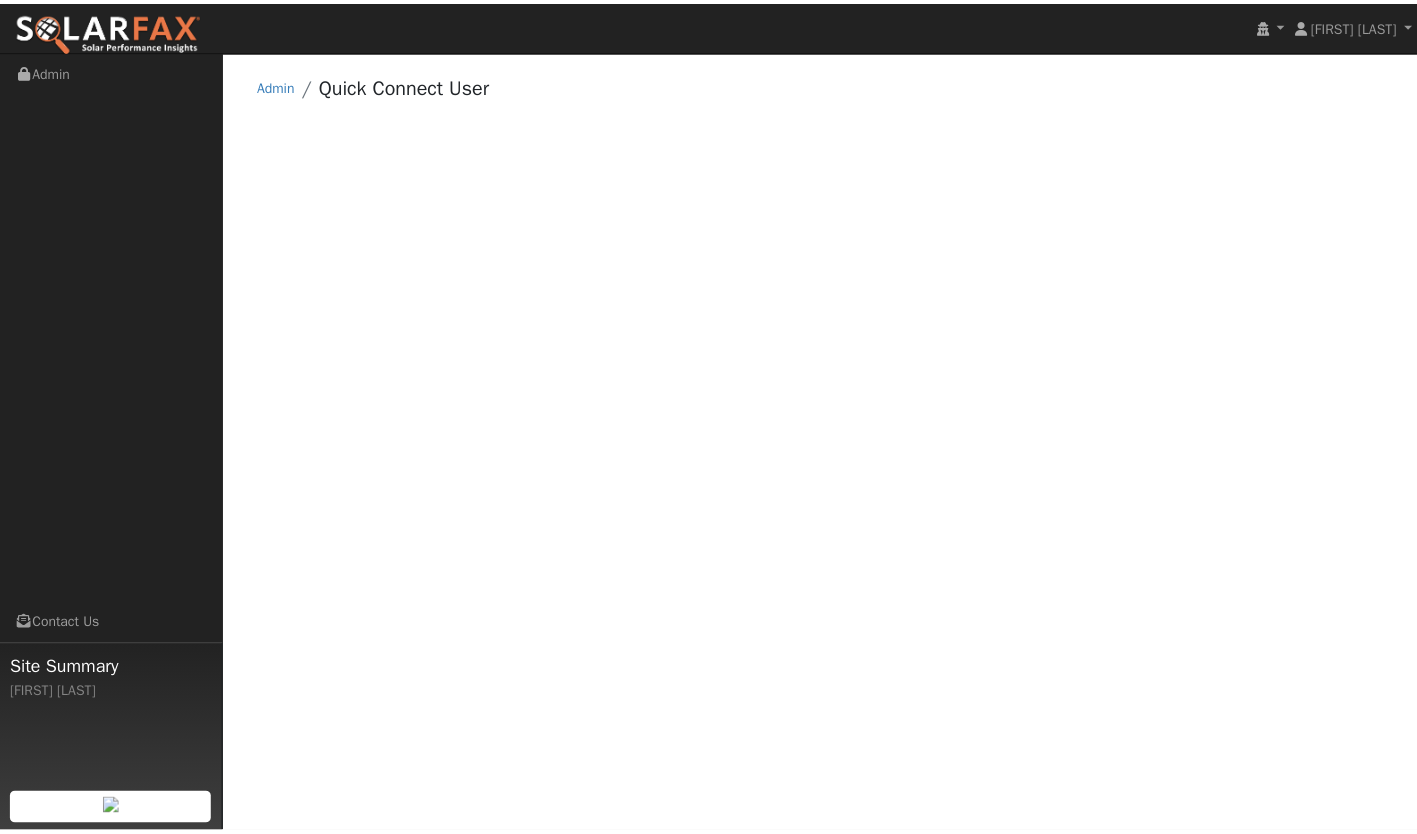 scroll, scrollTop: 0, scrollLeft: 0, axis: both 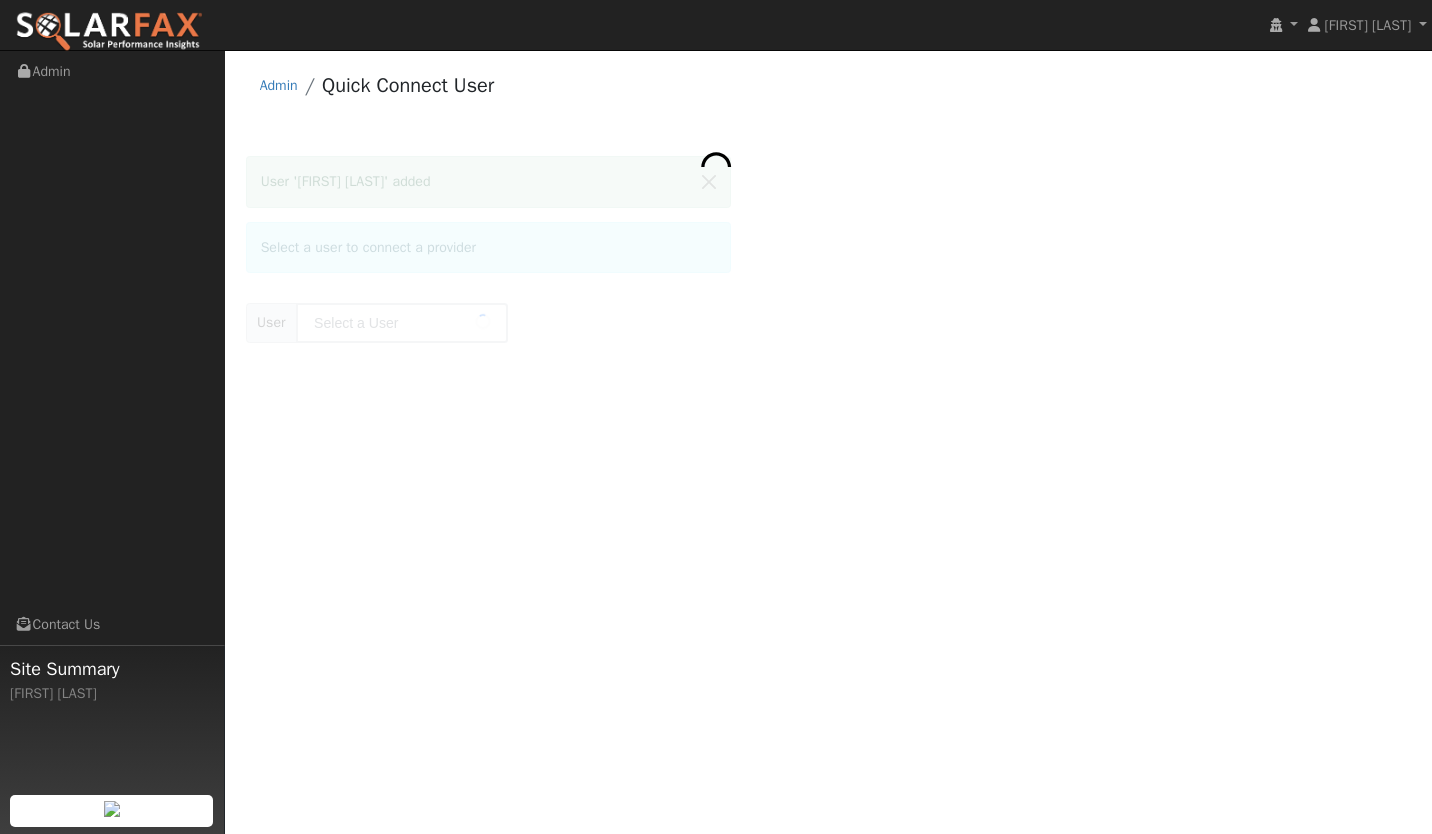 type on "[FIRST] [LAST]" 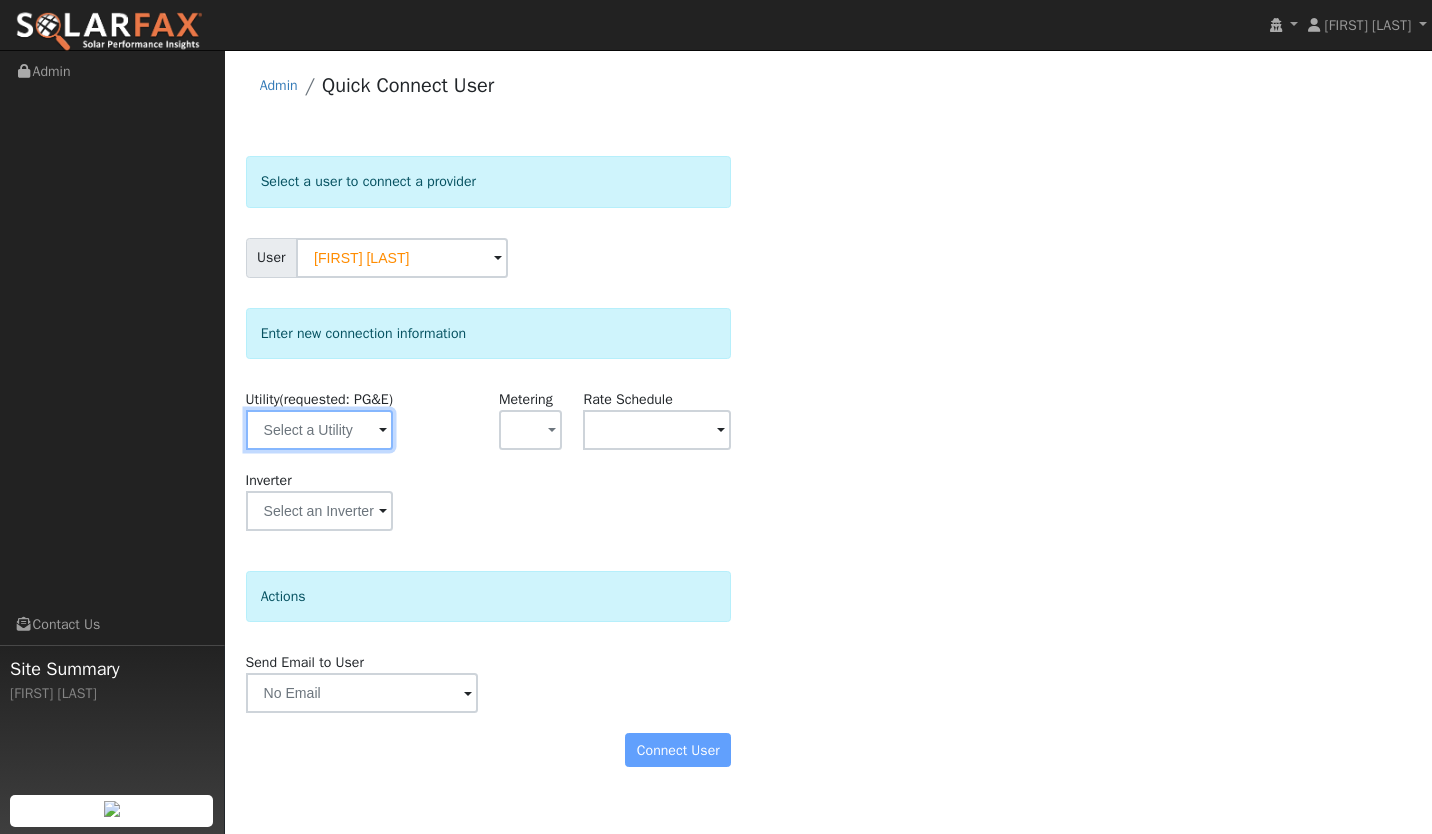 click at bounding box center [320, 430] 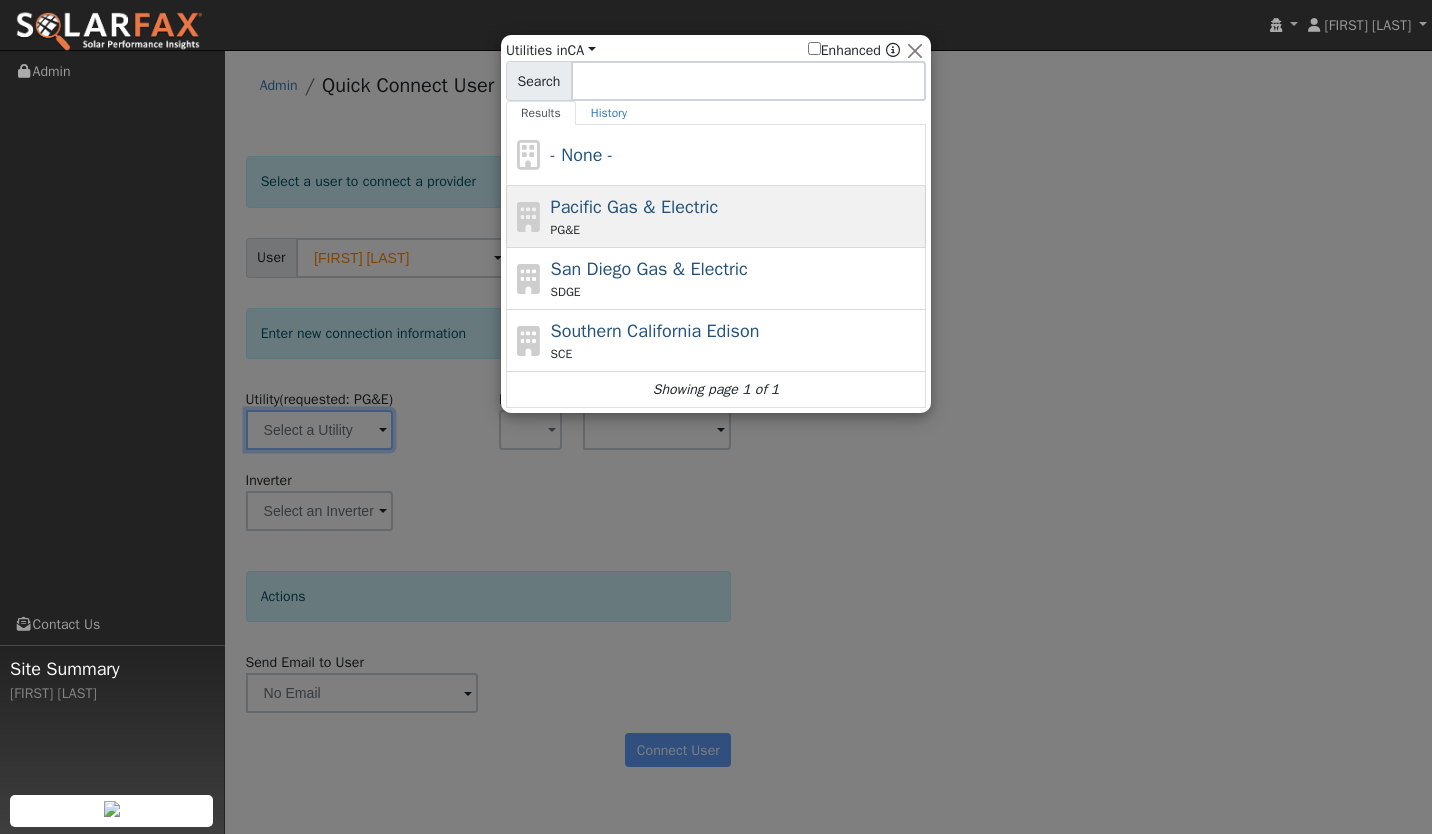 click on "Pacific Gas & Electric" at bounding box center [635, 207] 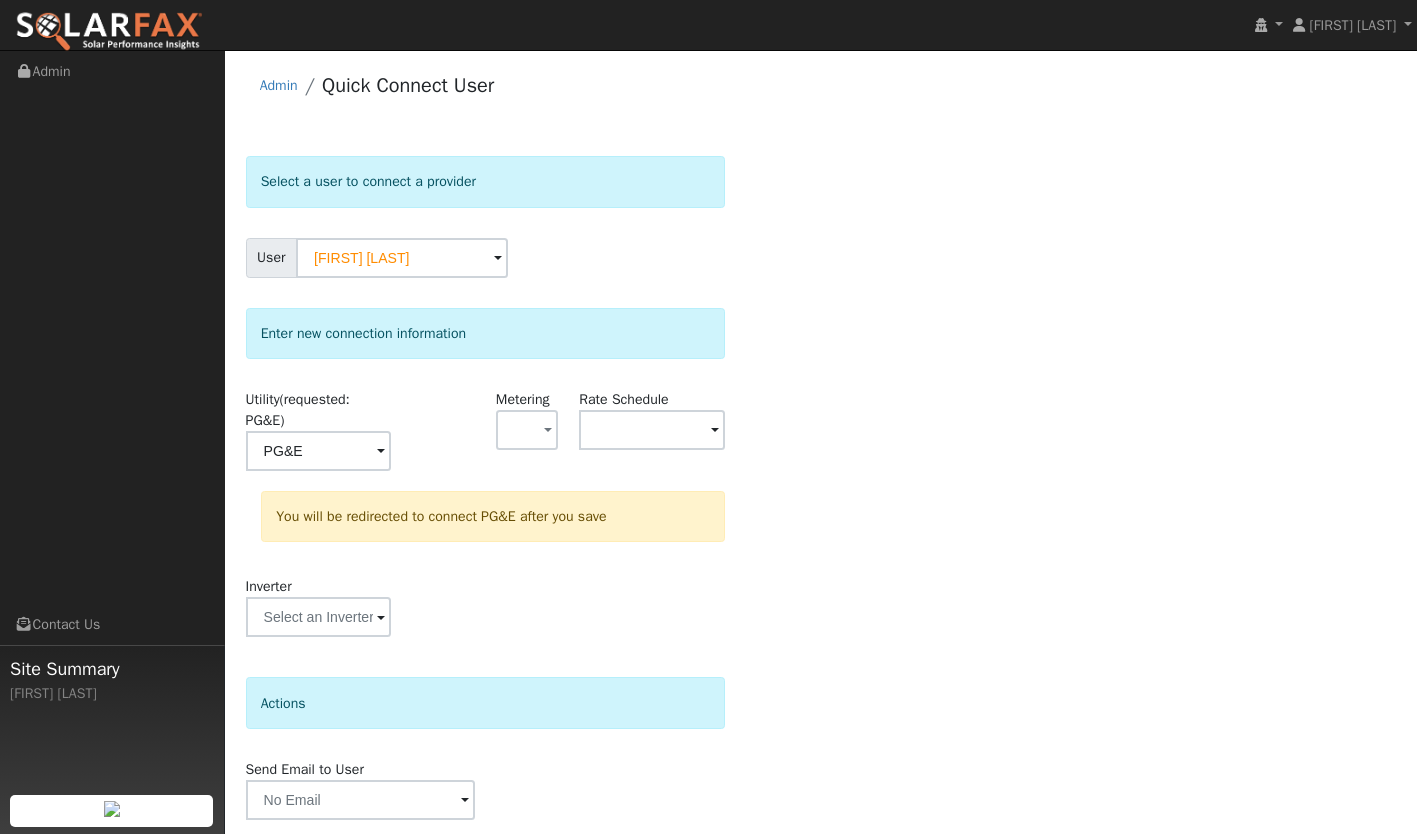 scroll, scrollTop: 69, scrollLeft: 0, axis: vertical 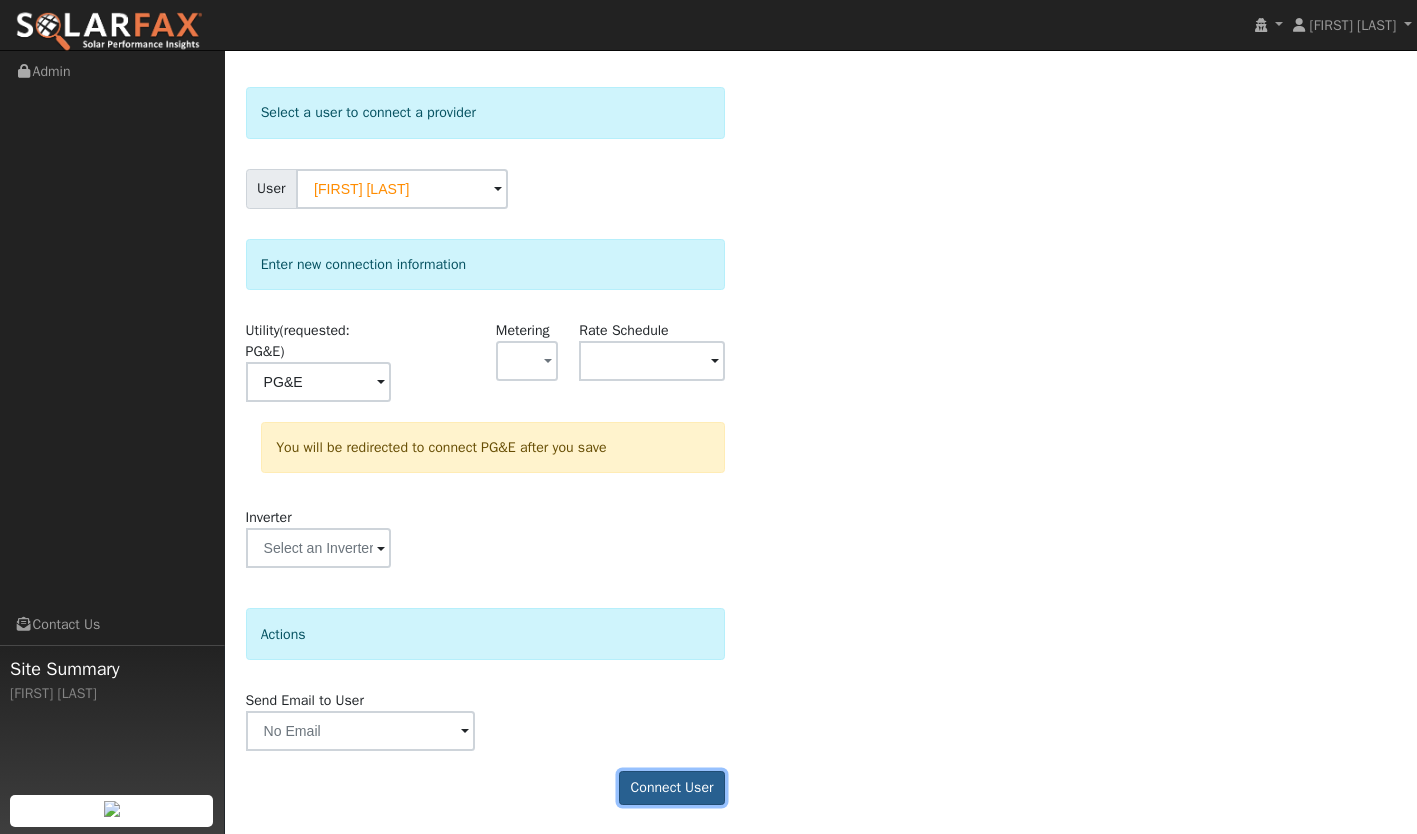 click on "Connect User" at bounding box center (672, 788) 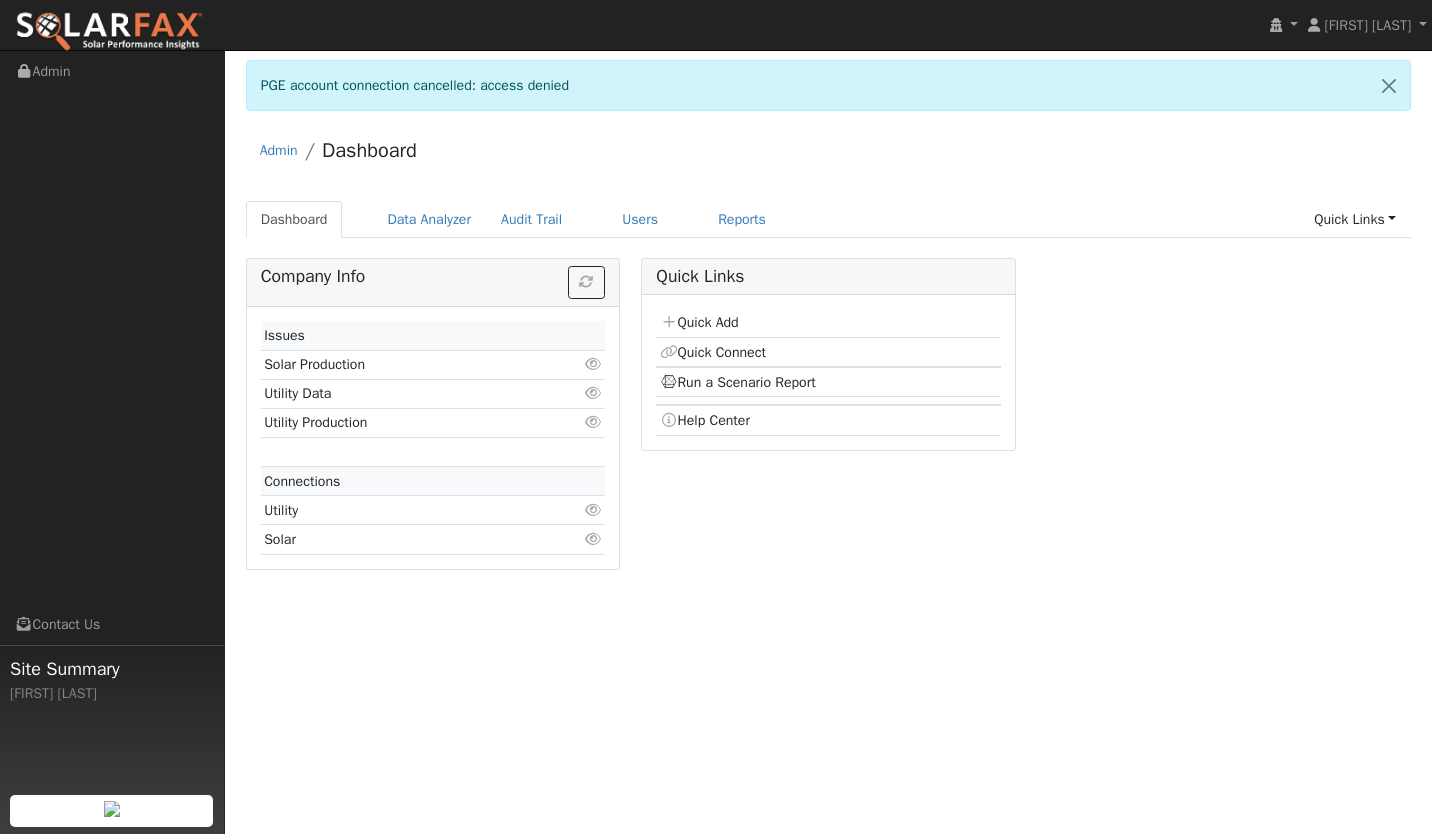 scroll, scrollTop: 0, scrollLeft: 0, axis: both 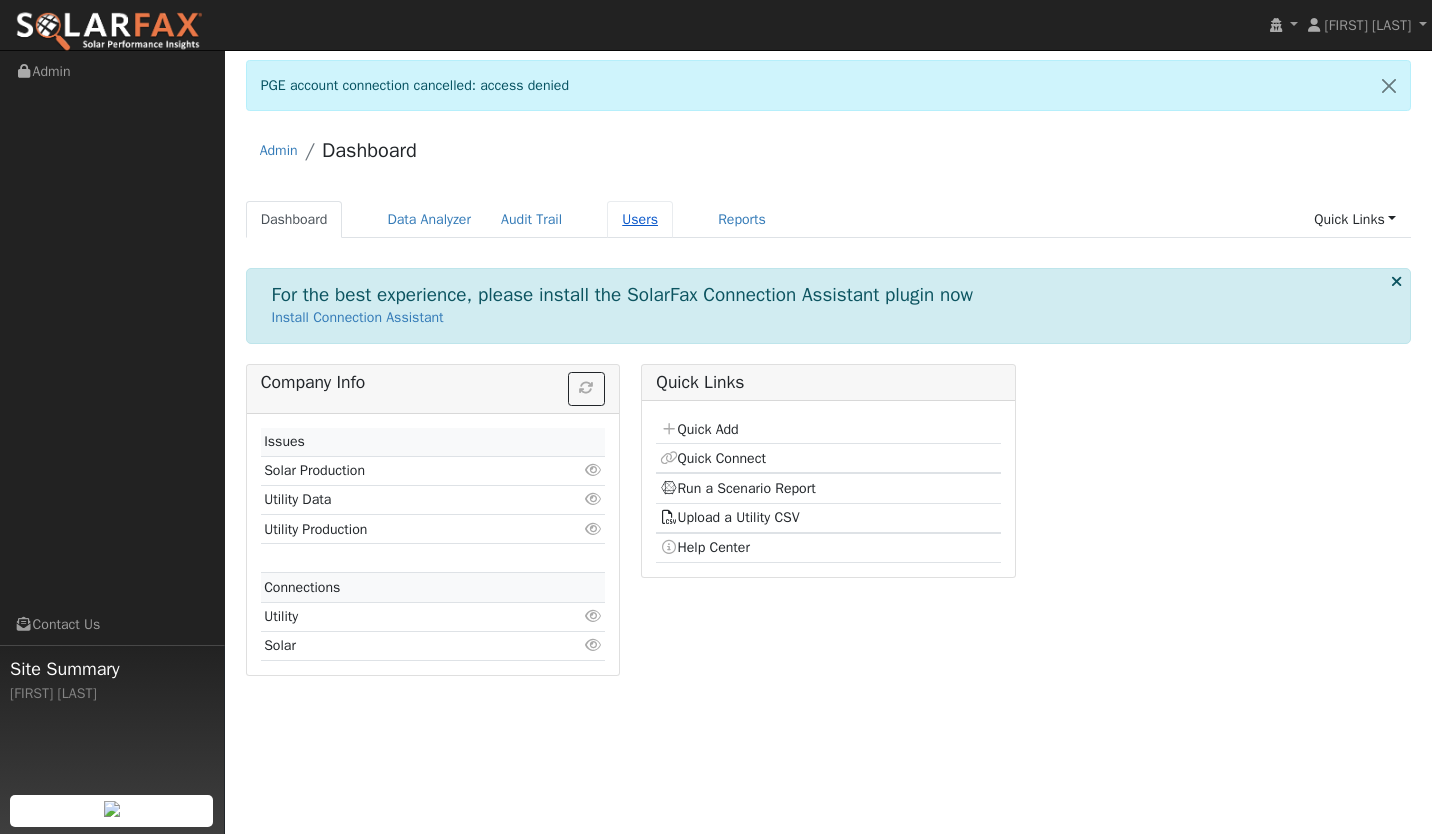 click on "Users" at bounding box center [640, 219] 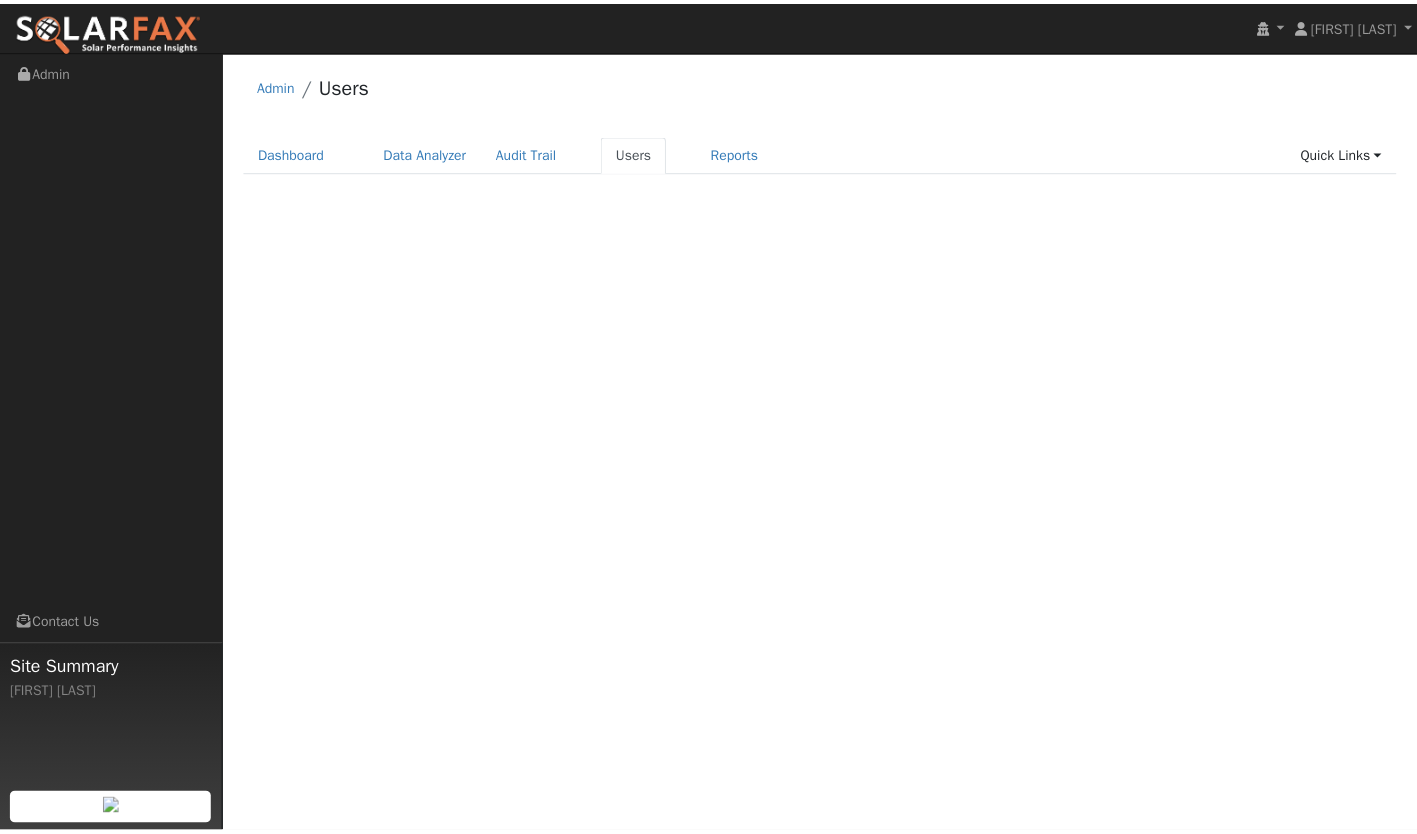 scroll, scrollTop: 0, scrollLeft: 0, axis: both 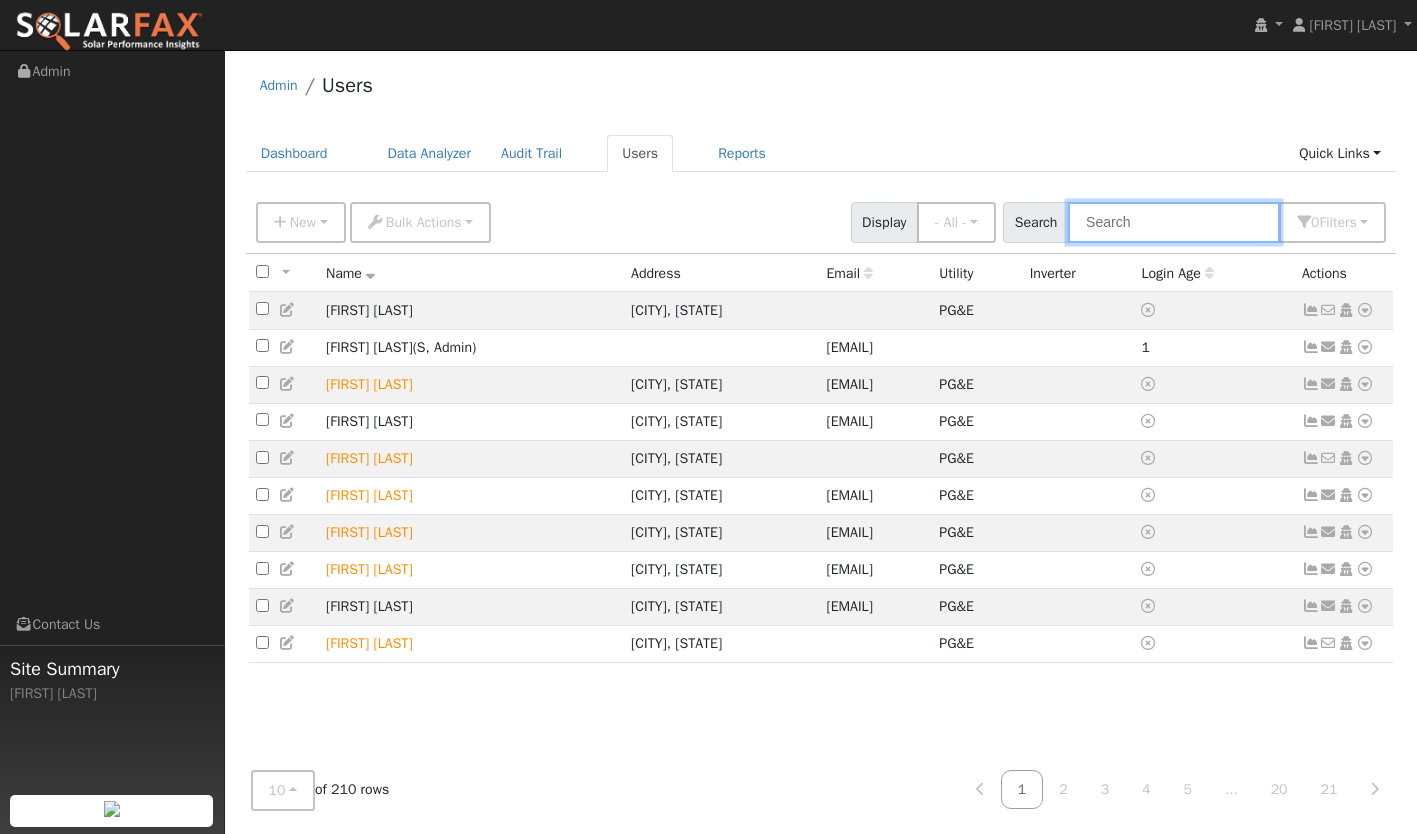 click at bounding box center [1174, 222] 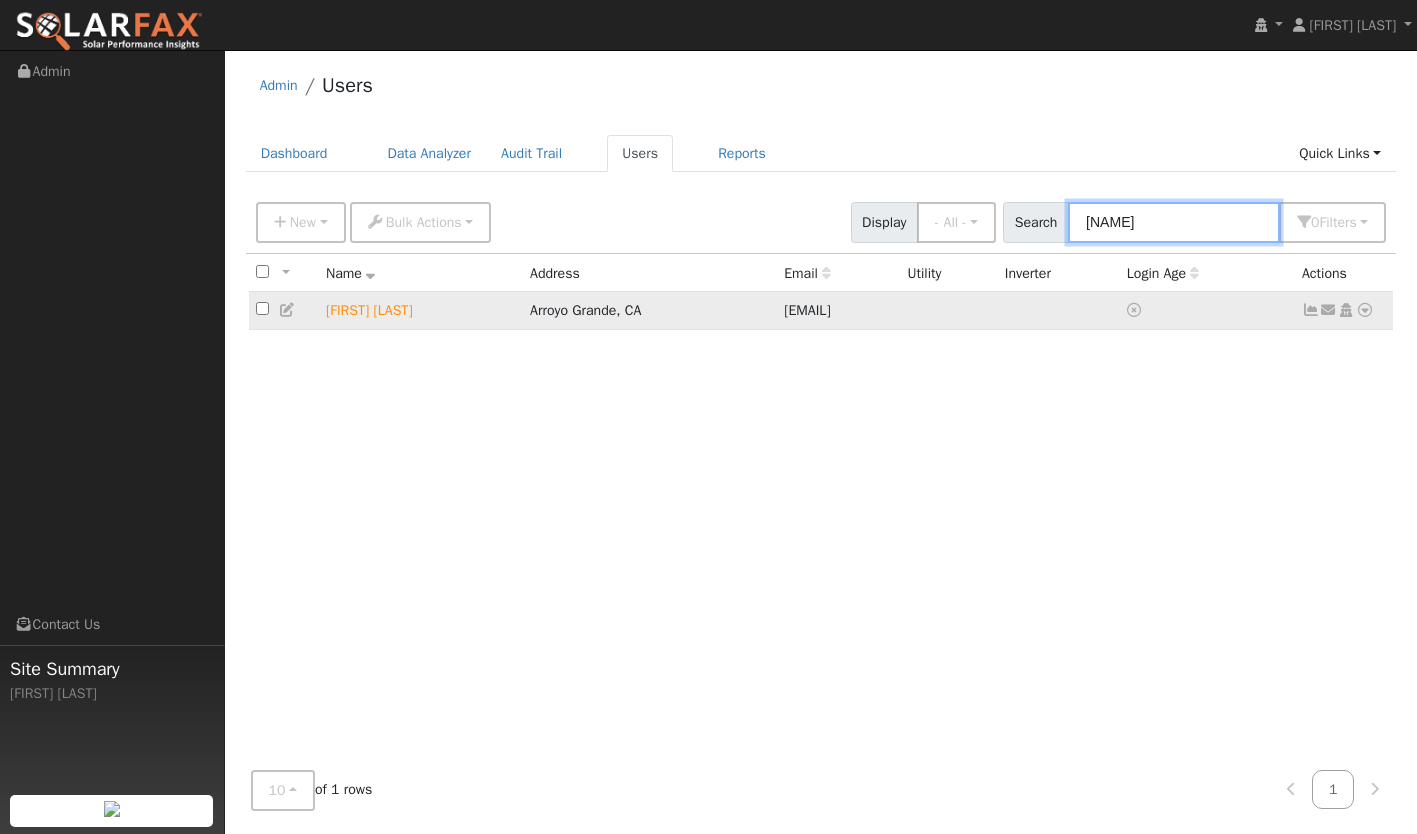 type on "[NAME]" 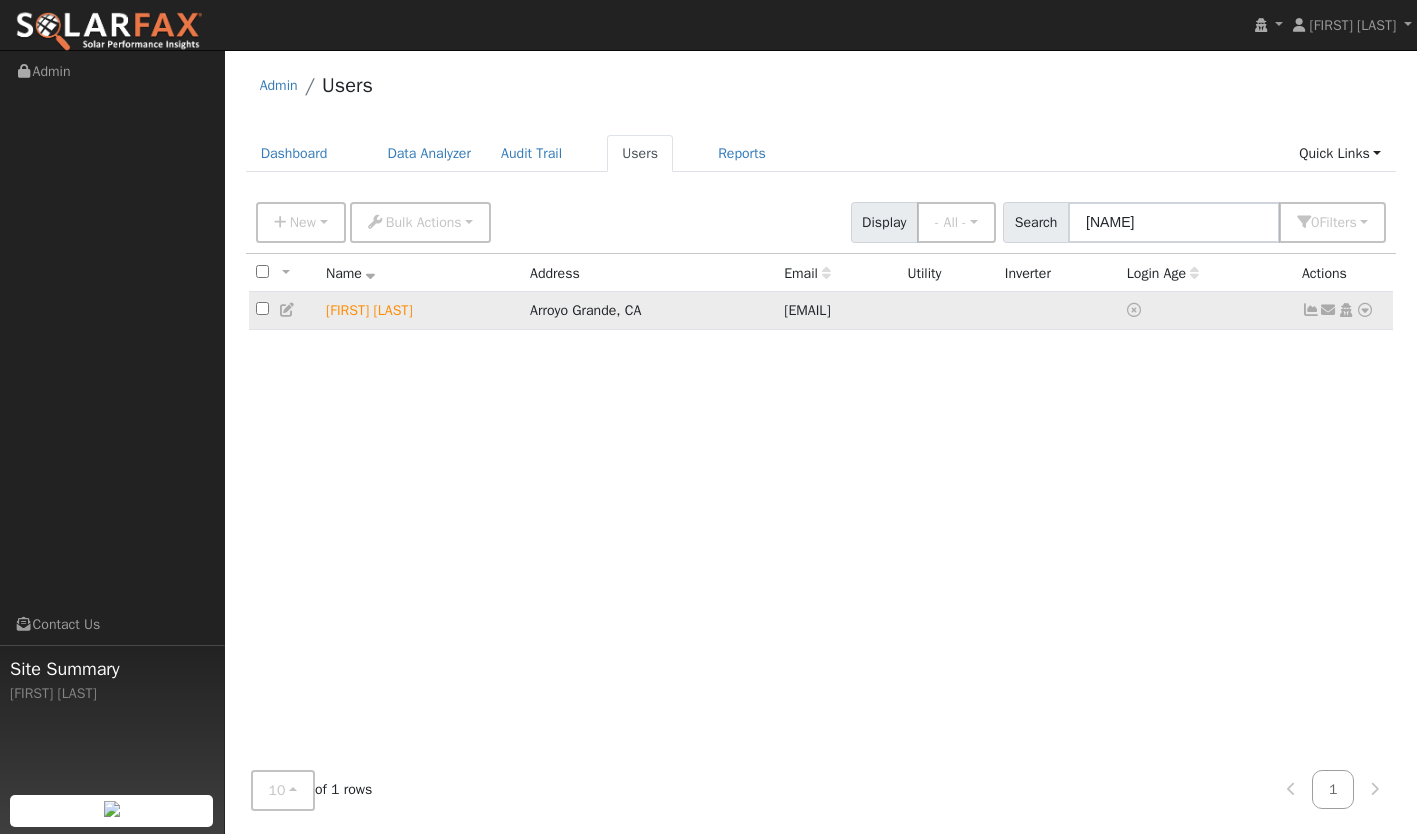 click at bounding box center [1365, 310] 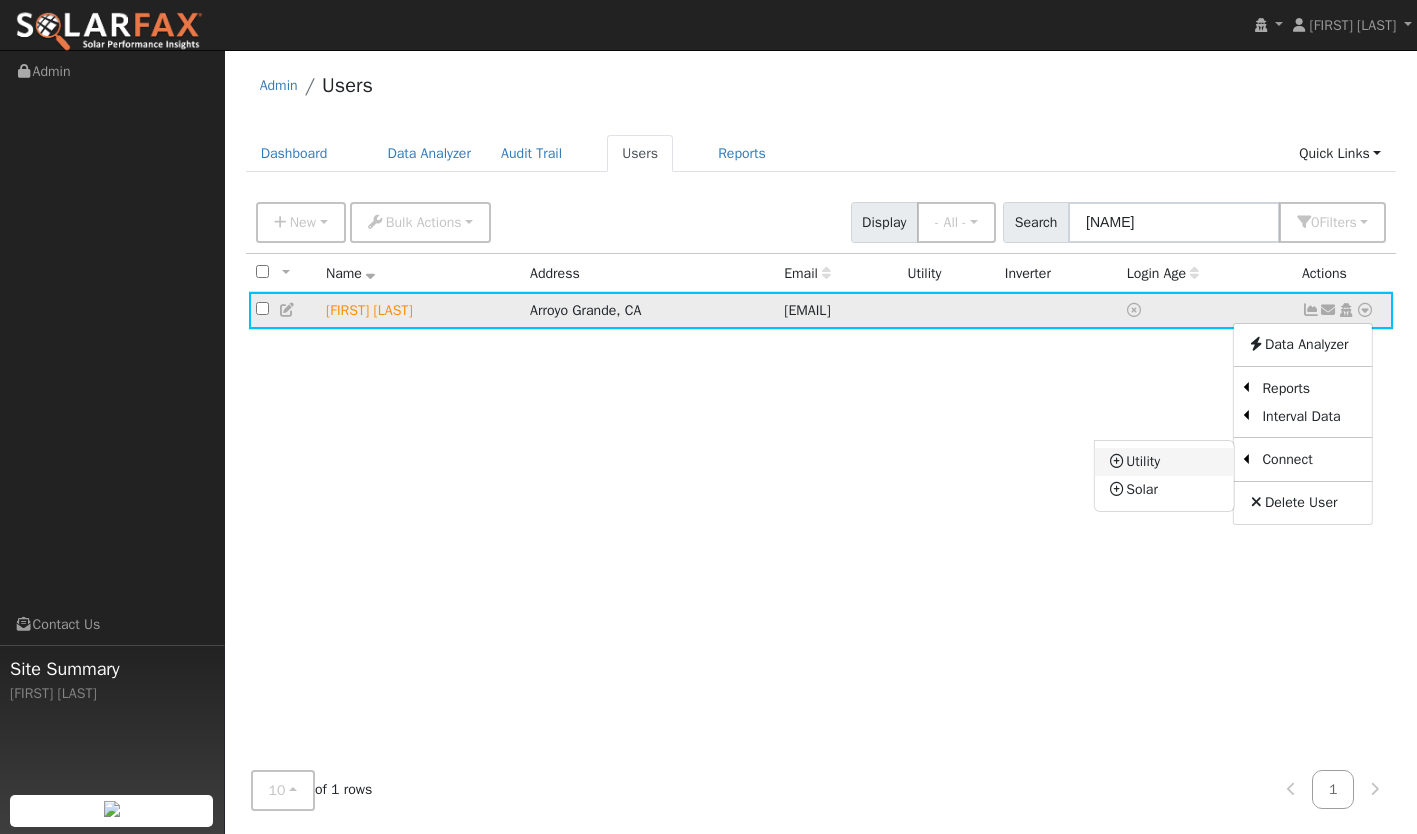 click on "Utility" at bounding box center (1164, 462) 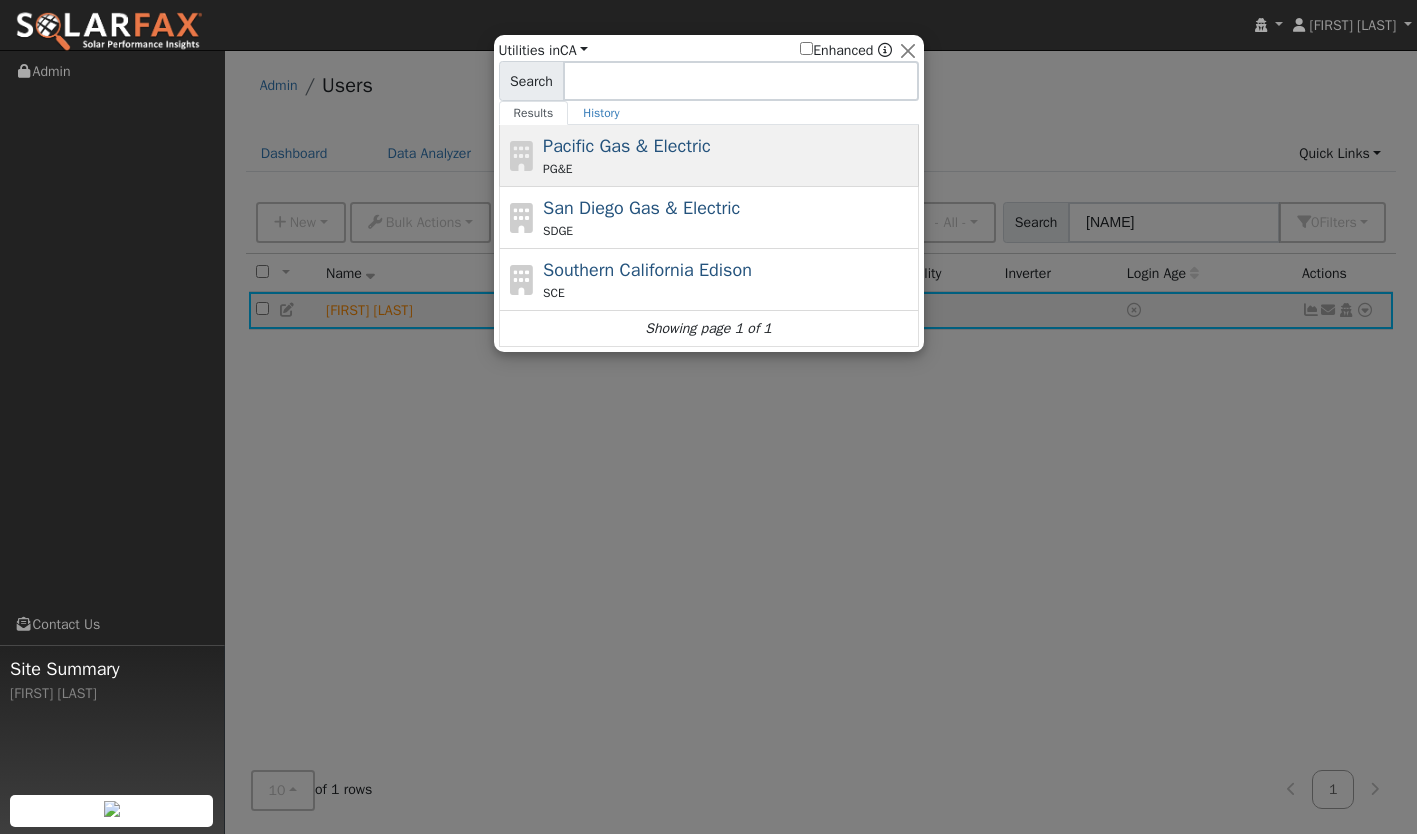 click on "Pacific Gas & Electric" at bounding box center [627, 146] 